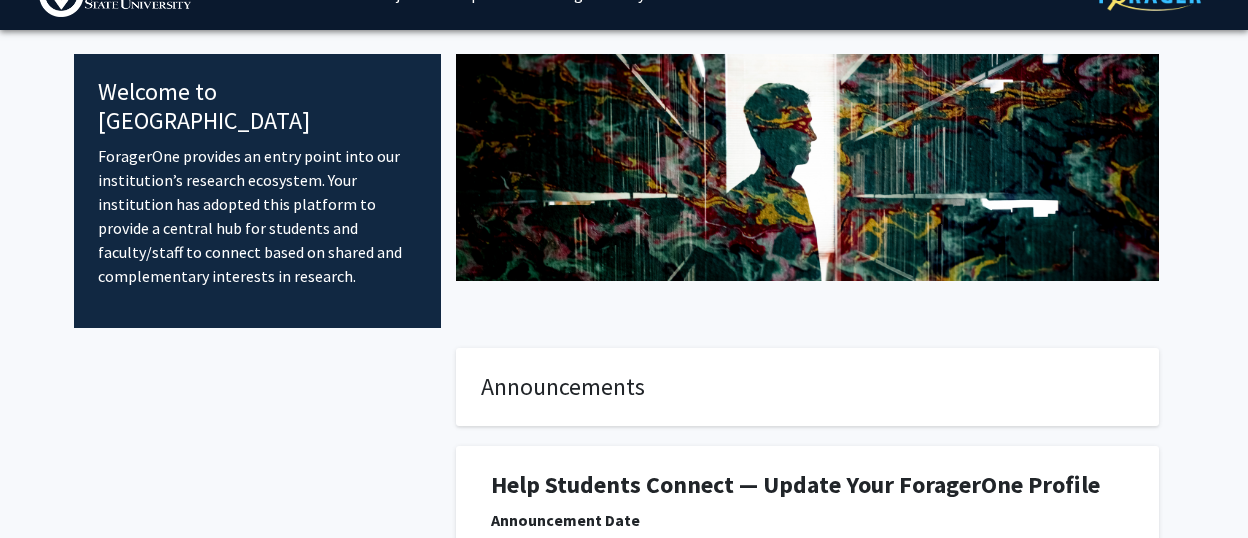 scroll, scrollTop: 0, scrollLeft: 0, axis: both 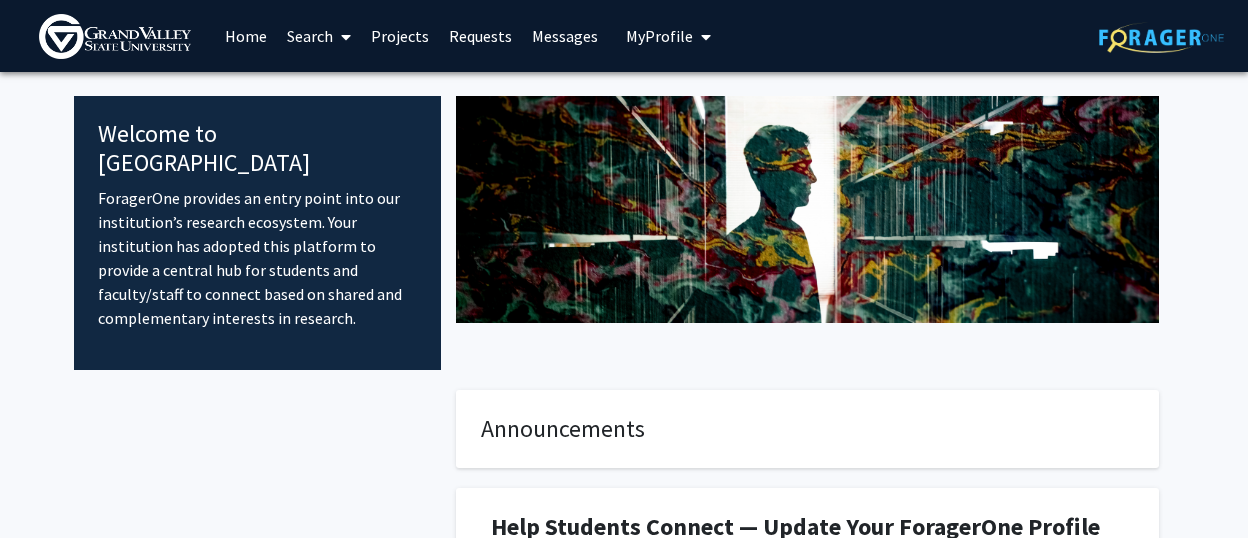 click on "My   Profile" at bounding box center [659, 36] 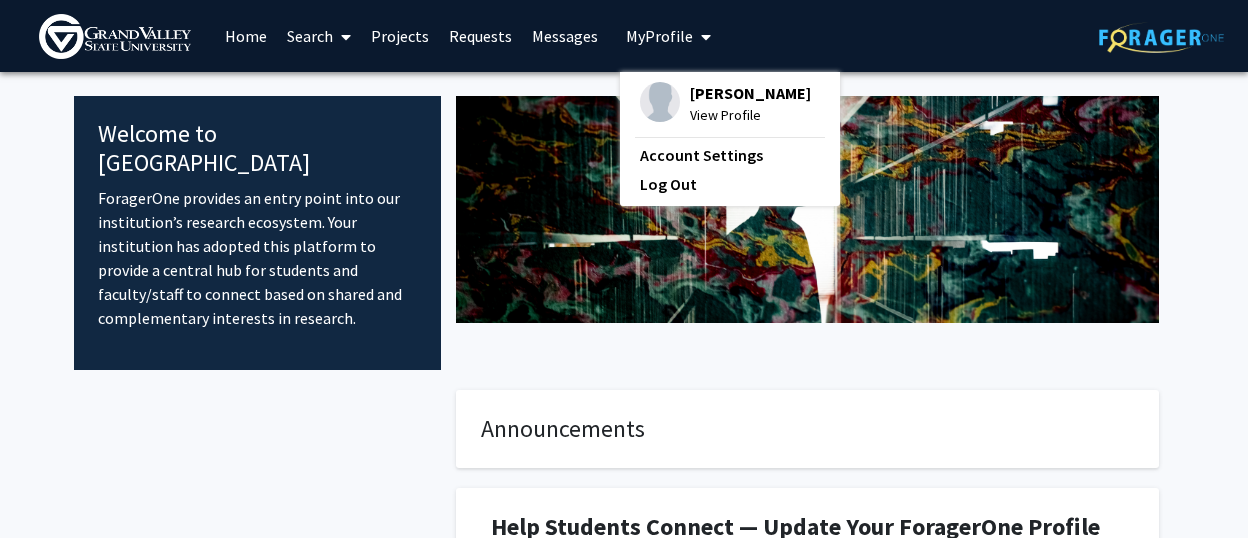 click on "[PERSON_NAME]" at bounding box center (750, 93) 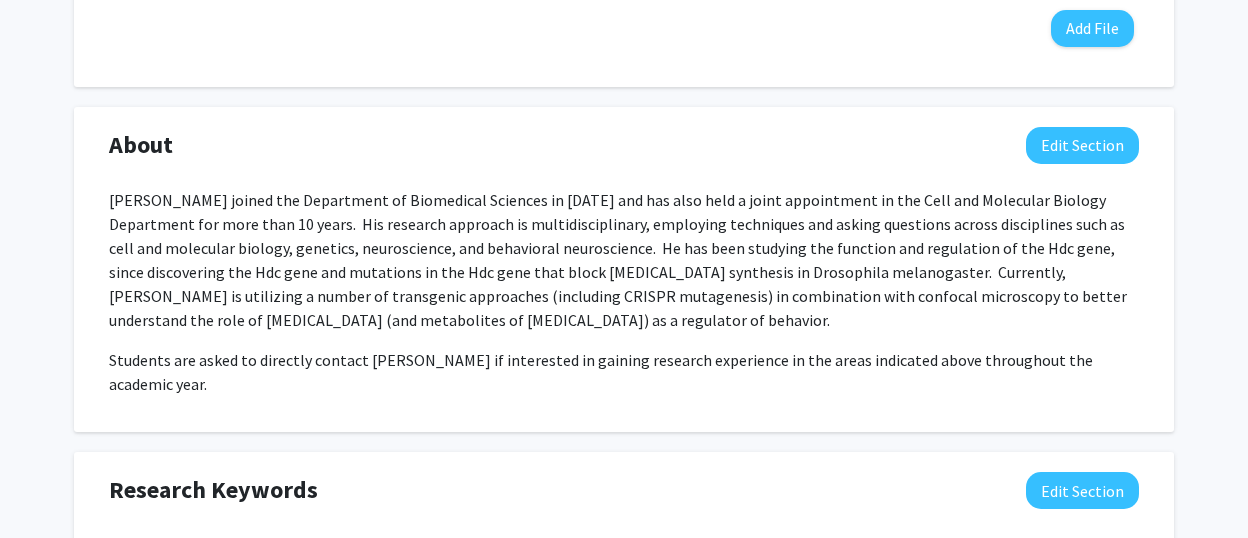 scroll, scrollTop: 818, scrollLeft: 0, axis: vertical 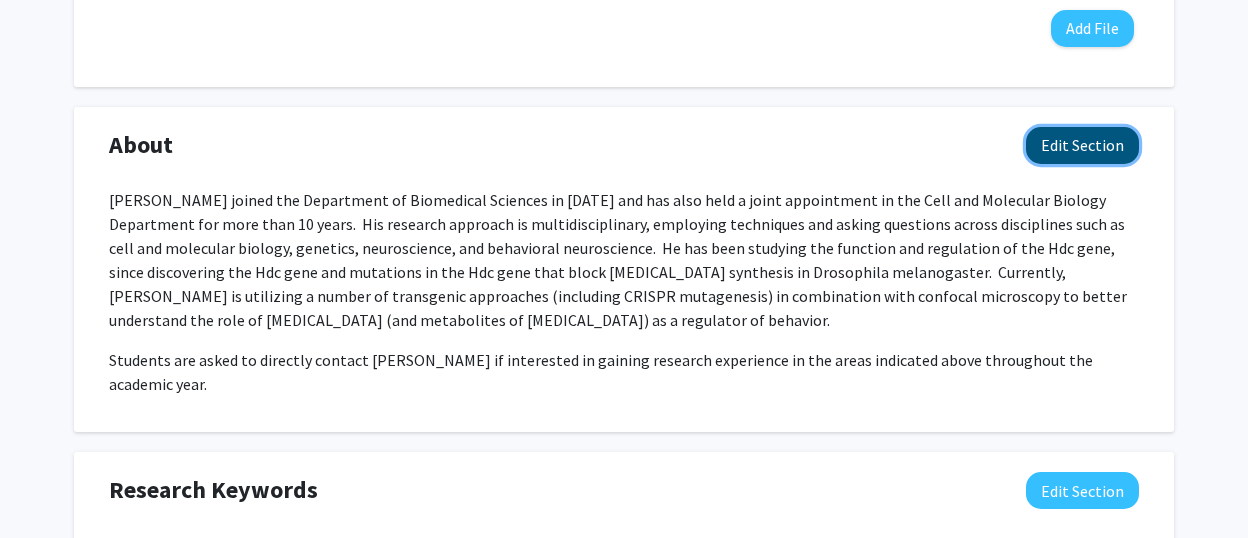 click on "Edit Section" 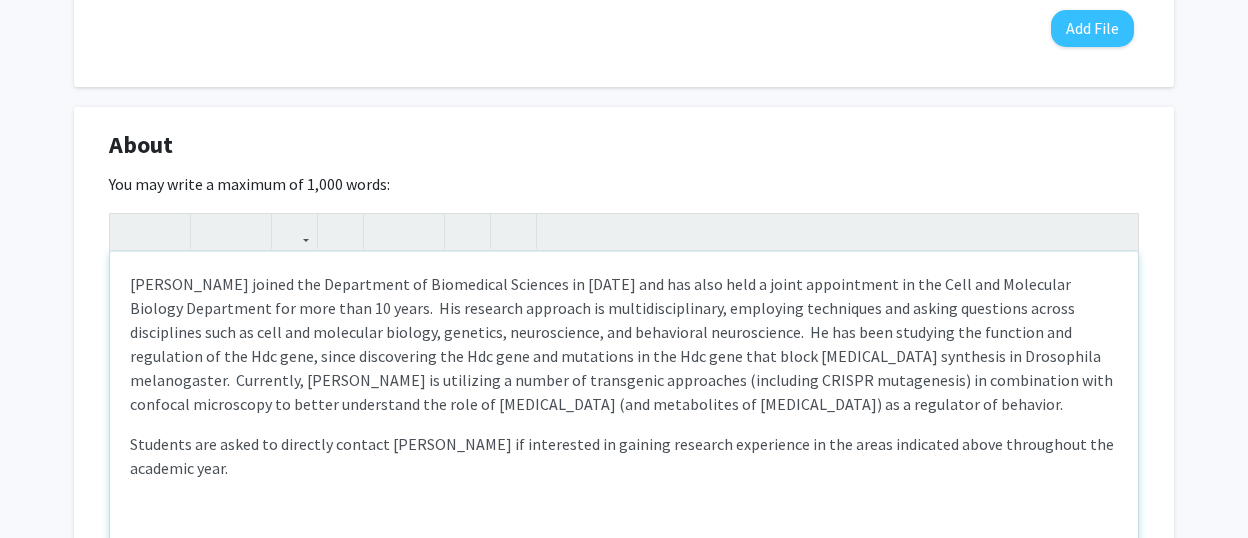 click on "[PERSON_NAME] joined the Department of Biomedical Sciences in [DATE] and has also held a joint appointment in the Cell and Molecular Biology Department for more than 10 years.  His research approach is multidisciplinary, employing techniques and asking questions across disciplines such as cell and molecular biology, genetics, neuroscience, and behavioral neuroscience.  He has been studying the function and regulation of the Hdc gene, since discovering the Hdc gene and mutations in the Hdc gene that block [MEDICAL_DATA] synthesis in Drosophila melanogaster.  Currently, [PERSON_NAME] is utilizing a number of transgenic approaches (including CRISPR mutagenesis) in combination with confocal microscopy to better understand the role of [MEDICAL_DATA] (and metabolites of [MEDICAL_DATA]) as a regulator of behavior." at bounding box center [624, 344] 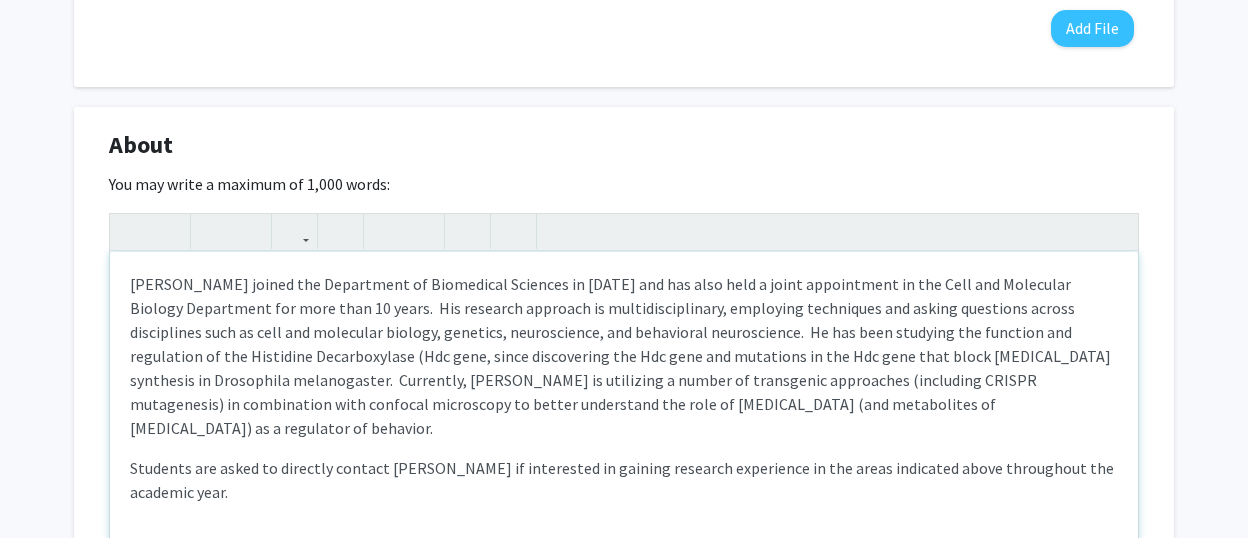 click on "[PERSON_NAME] joined the Department of Biomedical Sciences in [DATE] and has also held a joint appointment in the Cell and Molecular Biology Department for more than 10 years.  His research approach is multidisciplinary, employing techniques and asking questions across disciplines such as cell and molecular biology, genetics, neuroscience, and behavioral neuroscience.  He has been studying the function and regulation of the Histidine Decarboxylase (Hdc gene, since discovering the Hdc gene and mutations in the Hdc gene that block [MEDICAL_DATA] synthesis in Drosophila melanogaster.  Currently, [PERSON_NAME] is utilizing a number of transgenic approaches (including CRISPR mutagenesis) in combination with confocal microscopy to better understand the role of [MEDICAL_DATA] (and metabolites of [MEDICAL_DATA]) as a regulator of behavior." at bounding box center (624, 356) 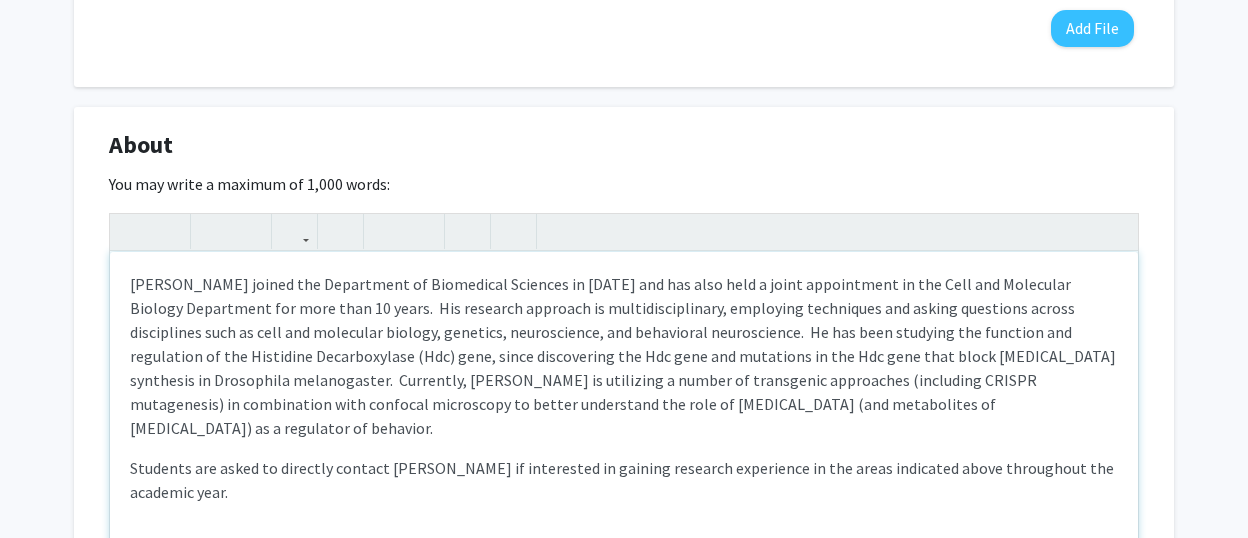 drag, startPoint x: 460, startPoint y: 353, endPoint x: 436, endPoint y: 355, distance: 24.083189 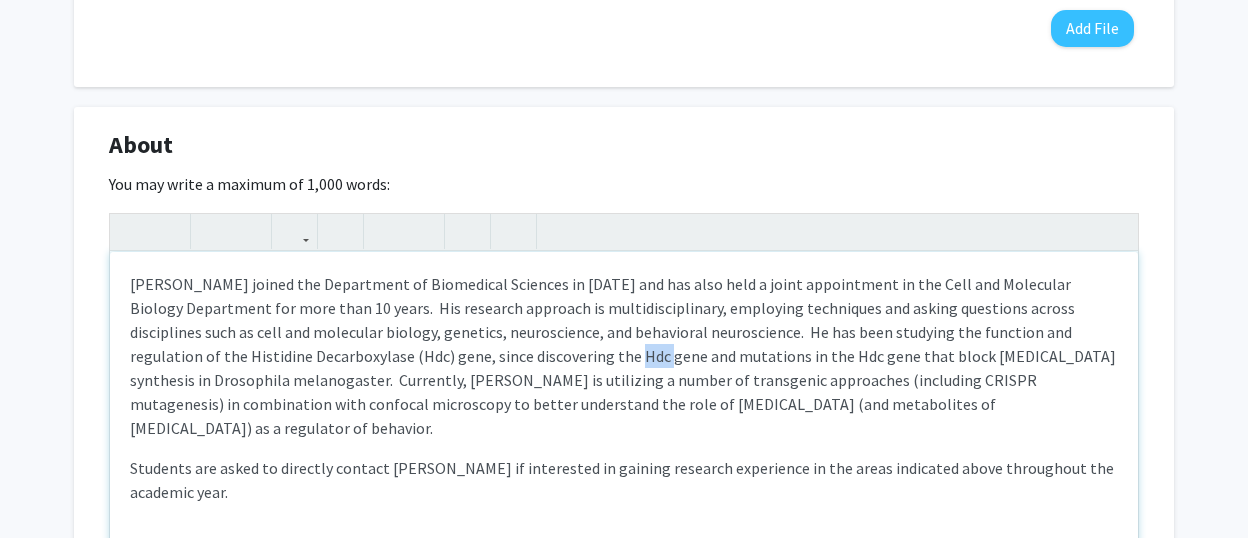 click on "[PERSON_NAME] joined the Department of Biomedical Sciences in [DATE] and has also held a joint appointment in the Cell and Molecular Biology Department for more than 10 years.  His research approach is multidisciplinary, employing techniques and asking questions across disciplines such as cell and molecular biology, genetics, neuroscience, and behavioral neuroscience.  He has been studying the function and regulation of the Histidine Decarboxylase (Hdc) gene, since discovering the Hdc gene and mutations in the Hdc gene that block [MEDICAL_DATA] synthesis in Drosophila melanogaster.  Currently, [PERSON_NAME] is utilizing a number of transgenic approaches (including CRISPR mutagenesis) in combination with confocal microscopy to better understand the role of [MEDICAL_DATA] (and metabolites of [MEDICAL_DATA]) as a regulator of behavior." at bounding box center (624, 356) 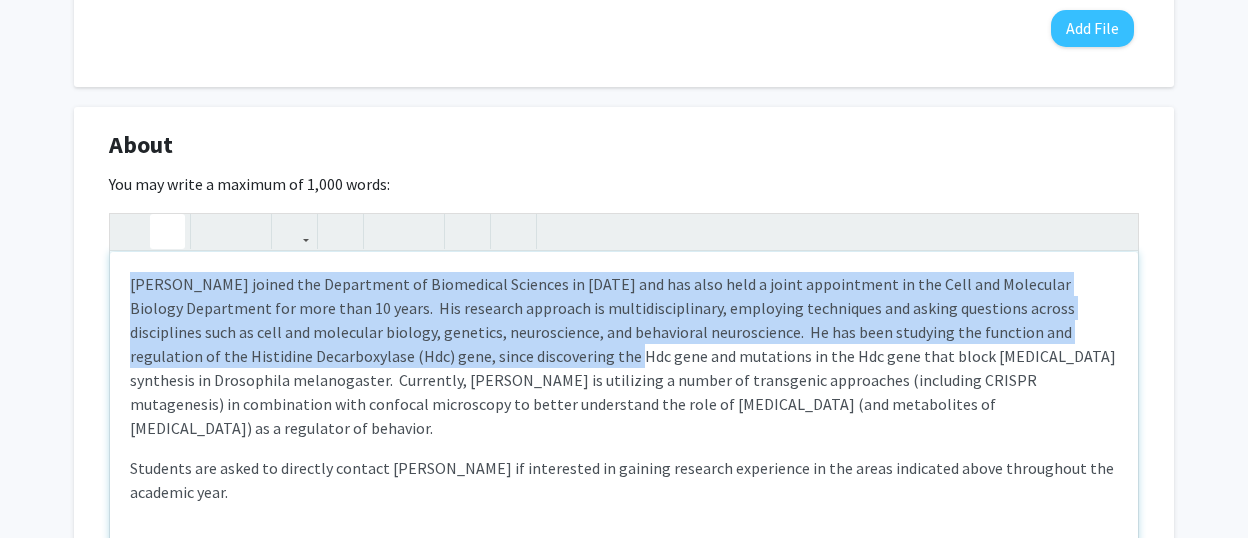 click 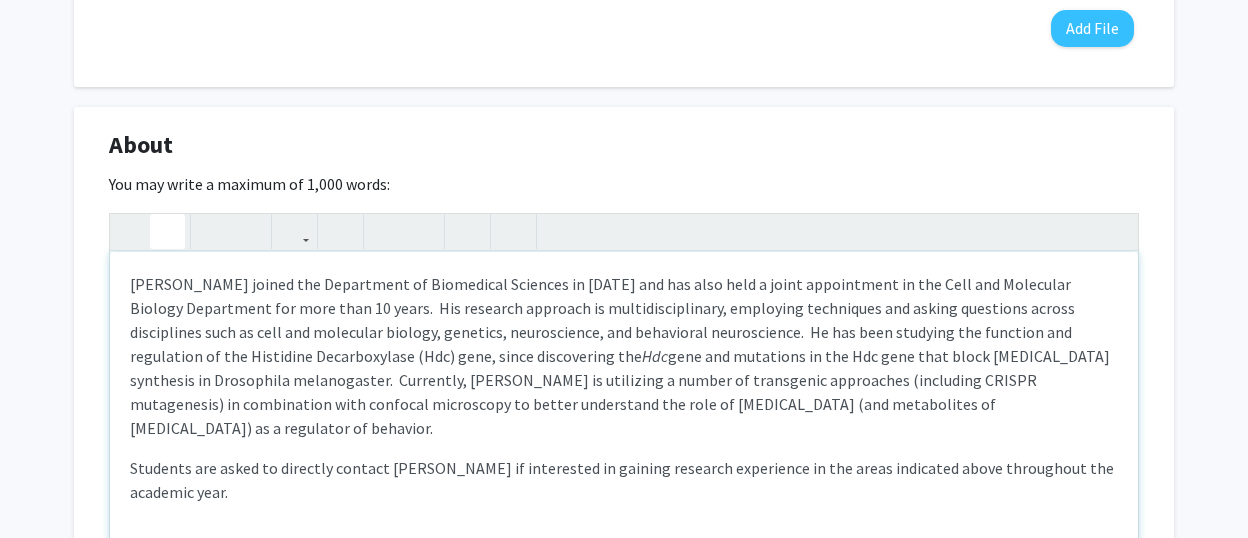 click on "[PERSON_NAME] joined the Department of Biomedical Sciences in [DATE] and has also held a joint appointment in the Cell and Molecular Biology Department for more than 10 years.  His research approach is multidisciplinary, employing techniques and asking questions across disciplines such as cell and molecular biology, genetics, neuroscience, and behavioral neuroscience.  He has been studying the function and regulation of the Histidine Decarboxylase (Hdc) gene, since discovering the  Hdc  gene and mutations in the Hdc gene that block [MEDICAL_DATA] synthesis in Drosophila melanogaster.  Currently, [PERSON_NAME] is utilizing a number of transgenic approaches (including CRISPR mutagenesis) in combination with confocal microscopy to better understand the role of [MEDICAL_DATA] (and metabolites of [MEDICAL_DATA]) as a regulator of behavior." at bounding box center [624, 356] 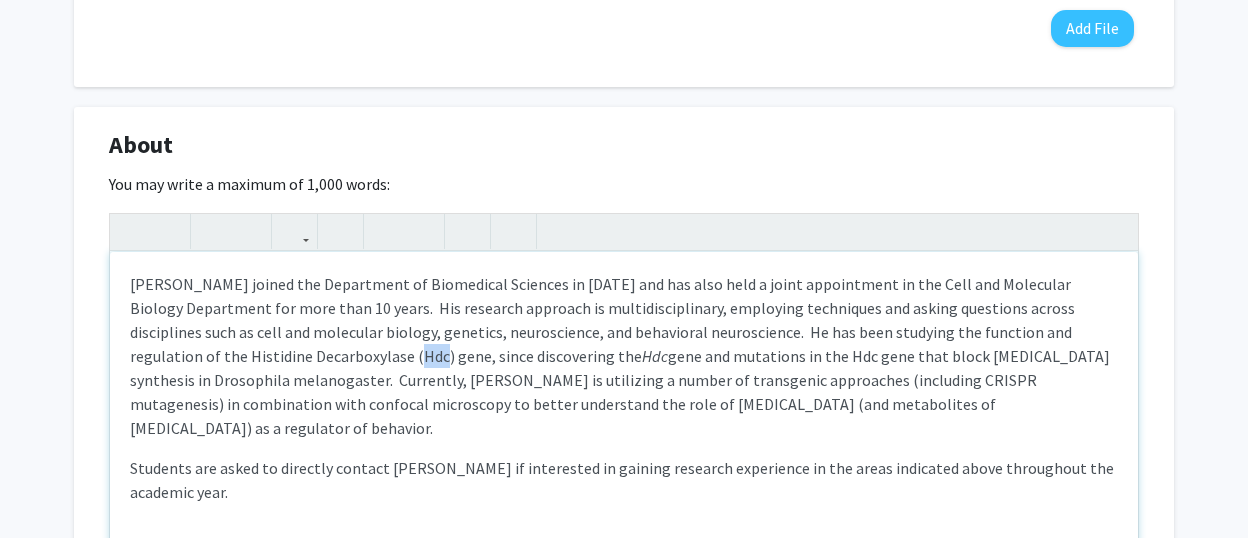 click on "[PERSON_NAME] joined the Department of Biomedical Sciences in [DATE] and has also held a joint appointment in the Cell and Molecular Biology Department for more than 10 years.  His research approach is multidisciplinary, employing techniques and asking questions across disciplines such as cell and molecular biology, genetics, neuroscience, and behavioral neuroscience.  He has been studying the function and regulation of the Histidine Decarboxylase (Hdc) gene, since discovering the  Hdc  gene and mutations in the Hdc gene that block [MEDICAL_DATA] synthesis in Drosophila melanogaster.  Currently, [PERSON_NAME] is utilizing a number of transgenic approaches (including CRISPR mutagenesis) in combination with confocal microscopy to better understand the role of [MEDICAL_DATA] (and metabolites of [MEDICAL_DATA]) as a regulator of behavior." at bounding box center [624, 356] 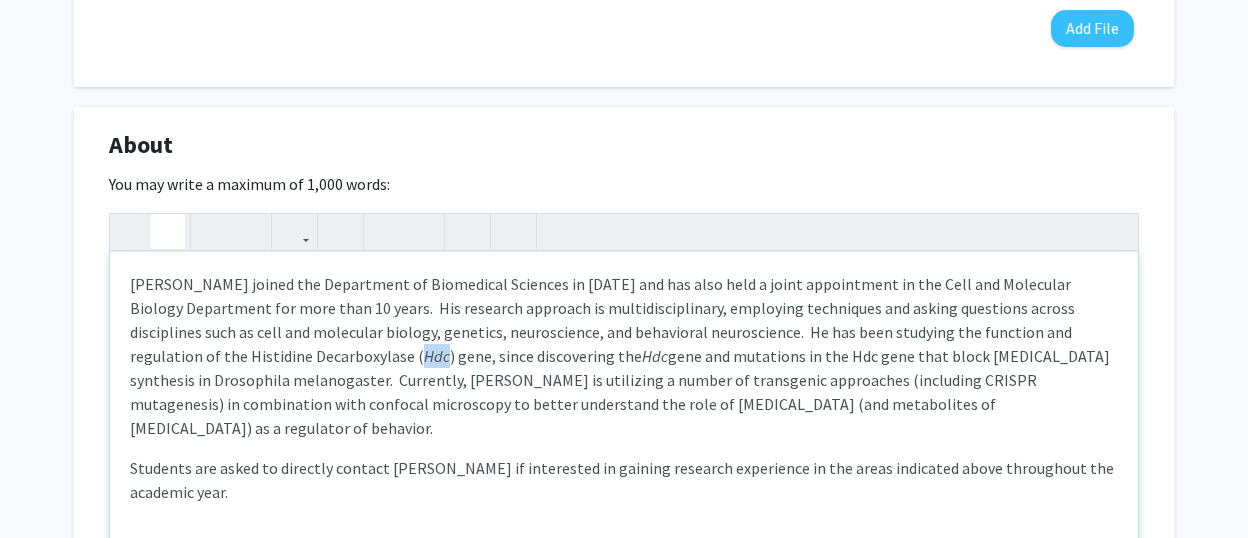 click 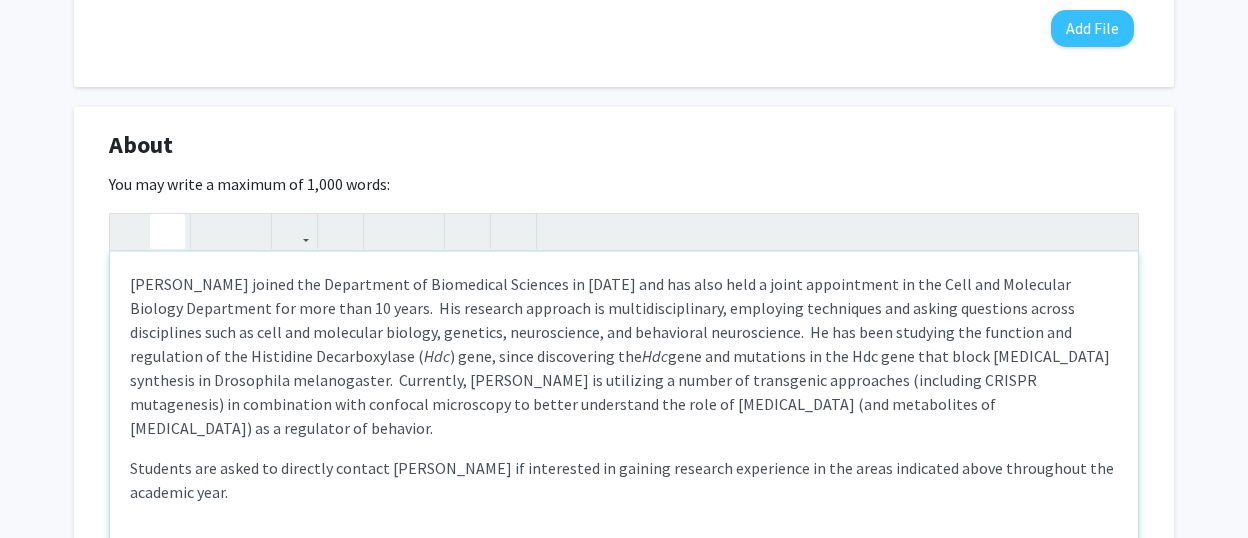 click on "[PERSON_NAME] joined the Department of Biomedical Sciences in [DATE] and has also held a joint appointment in the Cell and Molecular Biology Department for more than 10 years.  His research approach is multidisciplinary, employing techniques and asking questions across disciplines such as cell and molecular biology, genetics, neuroscience, and behavioral neuroscience.  He has been studying the function and regulation of the Histidine Decarboxylase ( Hdc ) gene, since discovering the  Hdc  gene and mutations in the Hdc gene that block [MEDICAL_DATA] synthesis in Drosophila melanogaster.  Currently, [PERSON_NAME] is utilizing a number of transgenic approaches (including CRISPR mutagenesis) in combination with confocal microscopy to better understand the role of [MEDICAL_DATA] (and metabolites of [MEDICAL_DATA]) as a regulator of behavior." at bounding box center [624, 356] 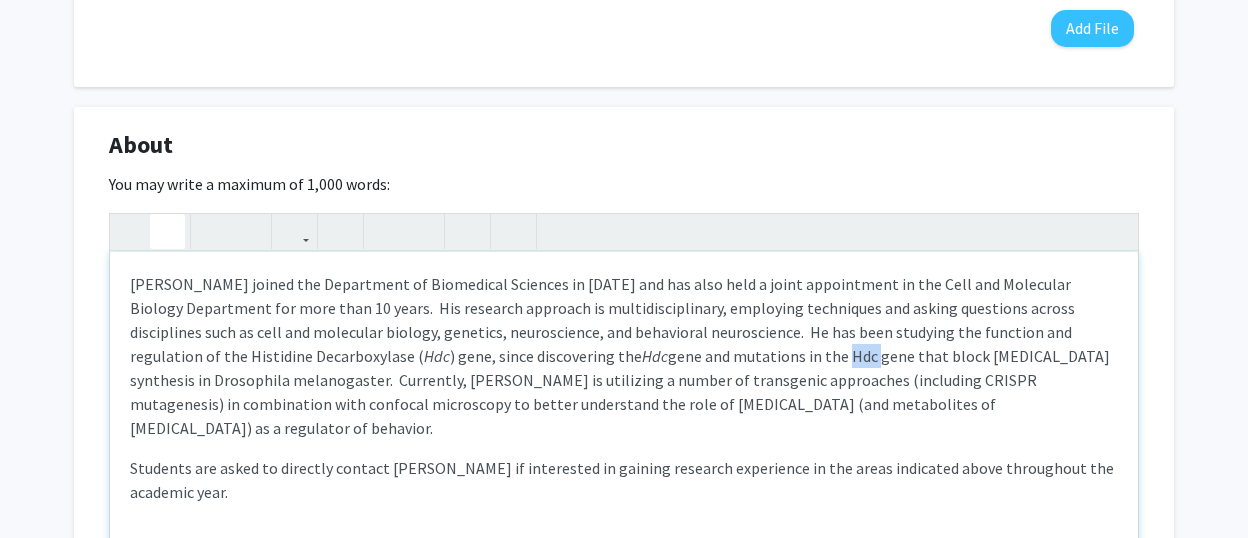 click on "[PERSON_NAME] joined the Department of Biomedical Sciences in [DATE] and has also held a joint appointment in the Cell and Molecular Biology Department for more than 10 years.  His research approach is multidisciplinary, employing techniques and asking questions across disciplines such as cell and molecular biology, genetics, neuroscience, and behavioral neuroscience.  He has been studying the function and regulation of the Histidine Decarboxylase ( Hdc ) gene, since discovering the  Hdc  gene and mutations in the Hdc gene that block [MEDICAL_DATA] synthesis in Drosophila melanogaster.  Currently, [PERSON_NAME] is utilizing a number of transgenic approaches (including CRISPR mutagenesis) in combination with confocal microscopy to better understand the role of [MEDICAL_DATA] (and metabolites of [MEDICAL_DATA]) as a regulator of behavior." at bounding box center (624, 356) 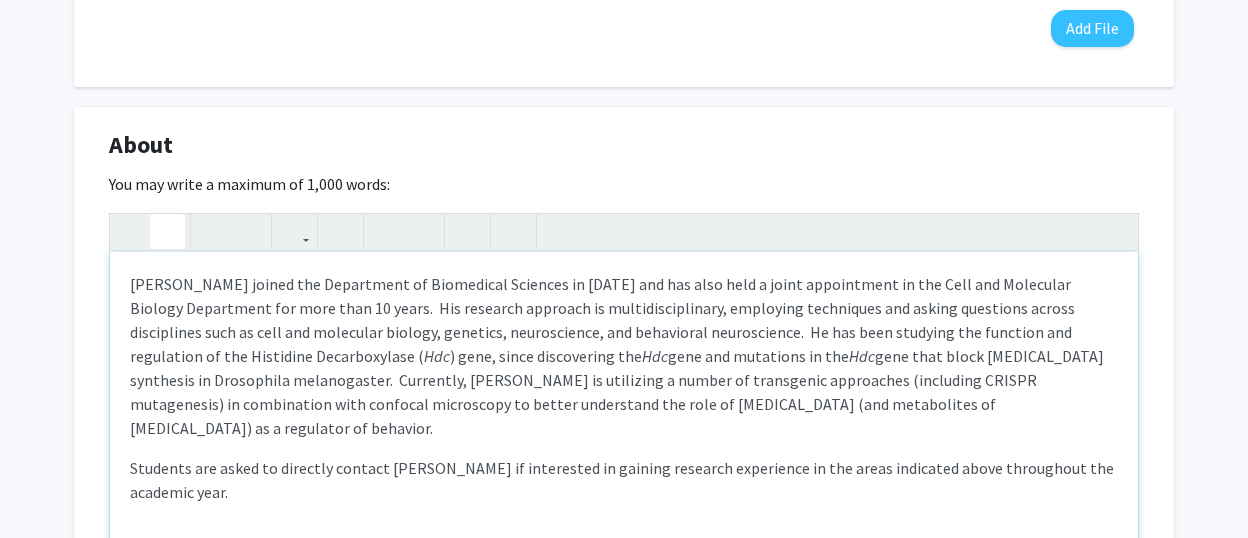 click 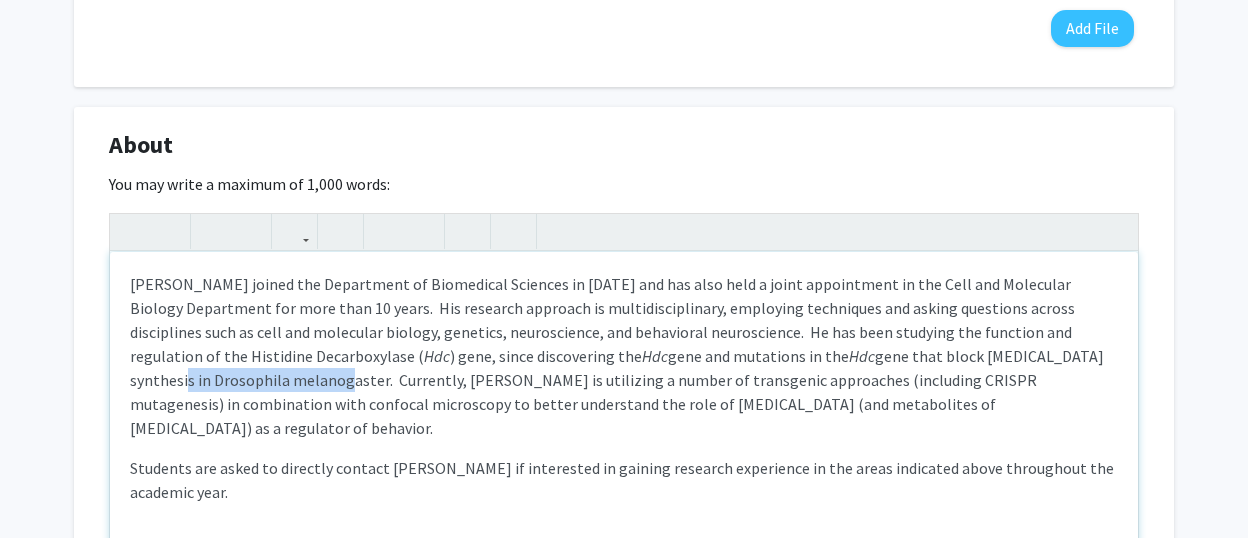 drag, startPoint x: 219, startPoint y: 383, endPoint x: 1006, endPoint y: 359, distance: 787.36584 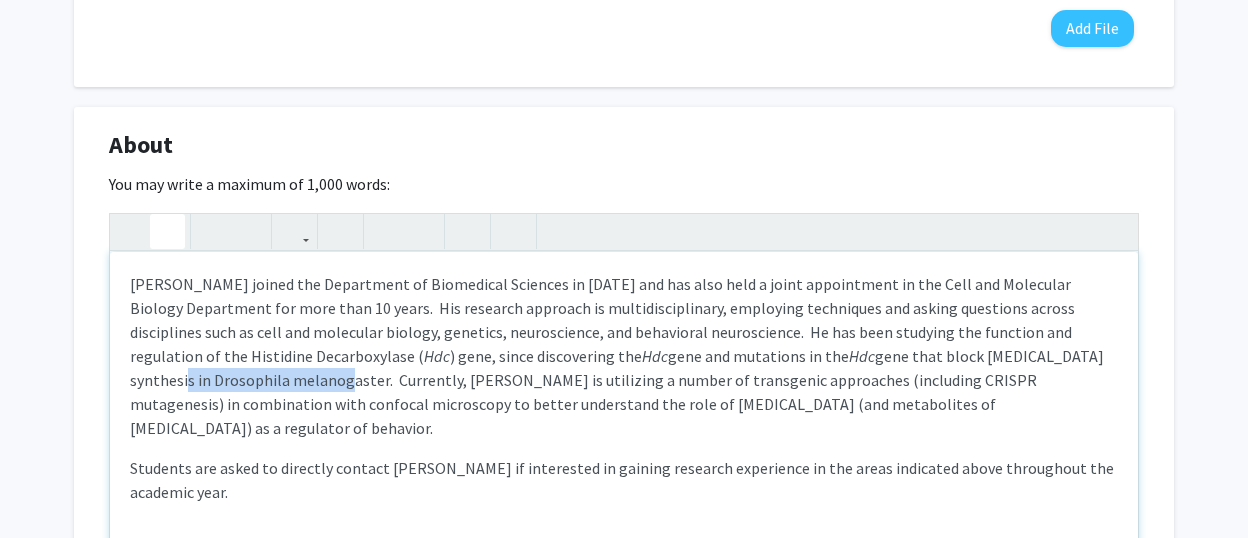 type on "<p>[PERSON_NAME] joined the Department of Biomedical Sciences in [DATE] and has also held a joint appointment in the Cell and Molecular Biology Department for more than 10 years.&nbsp; His research approach is multidisciplinary, employing techniques and asking questions across disciplines such as cell and molecular biology, genetics, neuroscience, and behavioral neuroscience.&nbsp; He has been studying the function and regulation of the Histidine Decarboxylase (<em>Hdc</em>) gene, since discovering the&nbsp;<em>Hdc&nbsp;</em>gene and mutations in the&nbsp;<em>Hdc&nbsp;</em>gene that block [MEDICAL_DATA] synthesis in <em>Drosophila melanogaster</em>.&nbsp; Currently, [PERSON_NAME] is utilizing a number of transgenic approaches&nbsp;(including CRISPR mutagenesis)&nbsp;in combination with confocal microscopy to better understand the role of [MEDICAL_DATA] (and metabolites of [MEDICAL_DATA]) as a regulator of behavior.&nbsp;&nbsp;</p><p>Students are asked to directly contact [PERSON_NAME] if interested in gaining research experience i..." 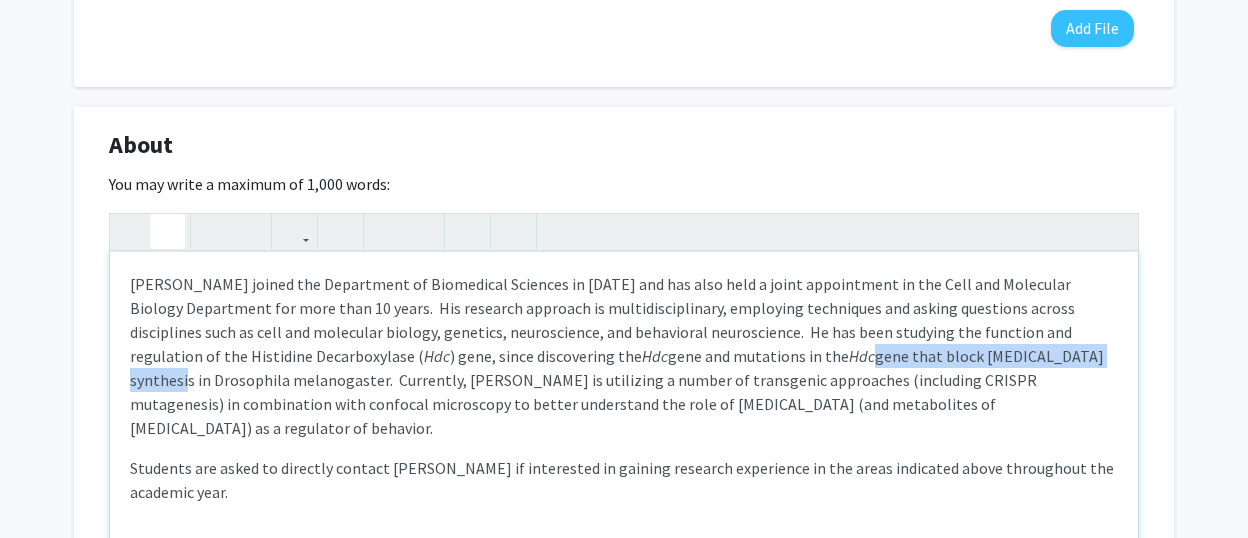 click 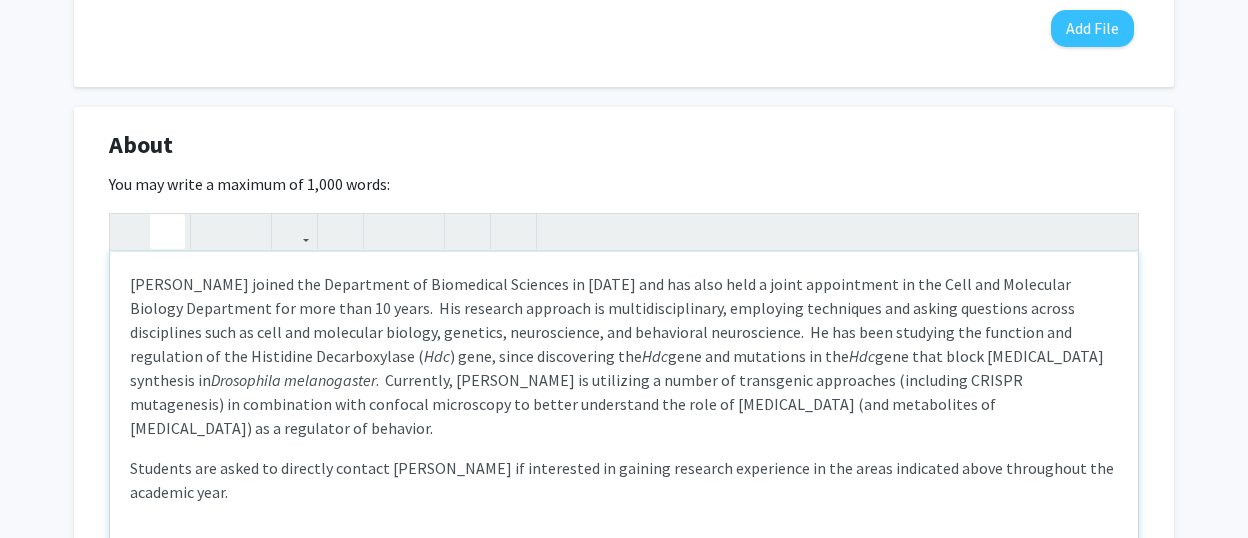 click on "[PERSON_NAME] joined the Department of Biomedical Sciences in [DATE] and has also held a joint appointment in the Cell and Molecular Biology Department for more than 10 years.  His research approach is multidisciplinary, employing techniques and asking questions across disciplines such as cell and molecular biology, genetics, neuroscience, and behavioral neuroscience.  He has been studying the function and regulation of the Histidine Decarboxylase ( Hdc ) gene, since discovering the  Hdc  gene and mutations in the  Hdc  gene that block [MEDICAL_DATA] synthesis in  Drosophila melanogaster .  Currently, [PERSON_NAME] is utilizing a number of transgenic approaches (including CRISPR mutagenesis) in combination with confocal microscopy to better understand the role of [MEDICAL_DATA] (and metabolites of [MEDICAL_DATA]) as a regulator of behavior." at bounding box center (624, 356) 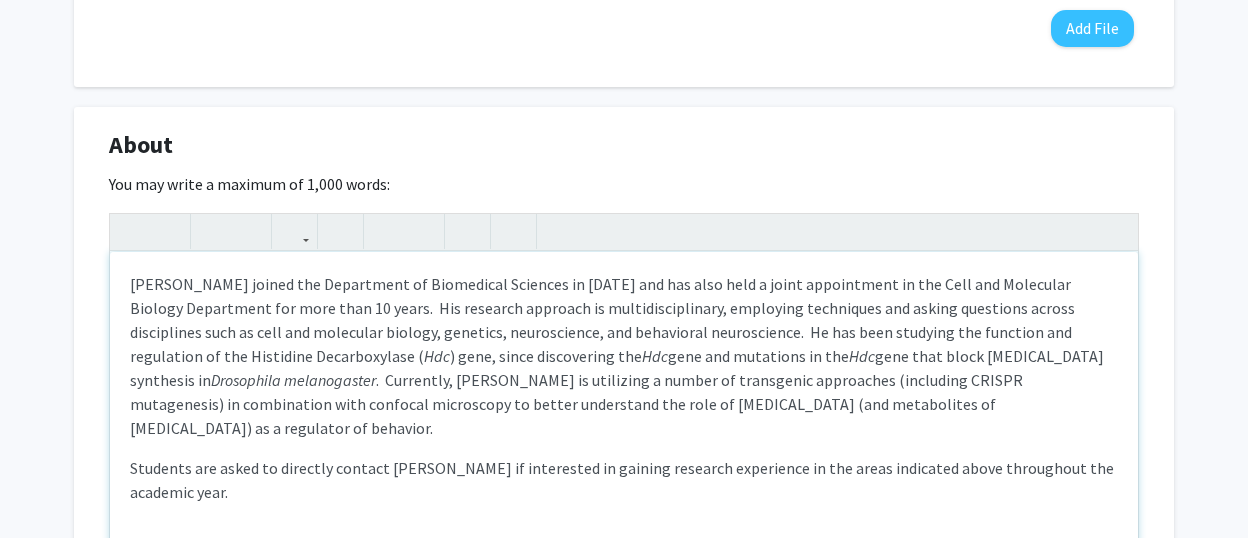 click on "[PERSON_NAME] joined the Department of Biomedical Sciences in [DATE] and has also held a joint appointment in the Cell and Molecular Biology Department for more than 10 years.  His research approach is multidisciplinary, employing techniques and asking questions across disciplines such as cell and molecular biology, genetics, neuroscience, and behavioral neuroscience.  He has been studying the function and regulation of the Histidine Decarboxylase ( Hdc ) gene, since discovering the  Hdc  gene and mutations in the  Hdc  gene that block [MEDICAL_DATA] synthesis in  Drosophila melanogaster .  Currently, [PERSON_NAME] is utilizing a number of transgenic approaches (including CRISPR mutagenesis) in combination with confocal microscopy to better understand the role of [MEDICAL_DATA] (and metabolites of [MEDICAL_DATA]) as a regulator of behavior." at bounding box center [624, 356] 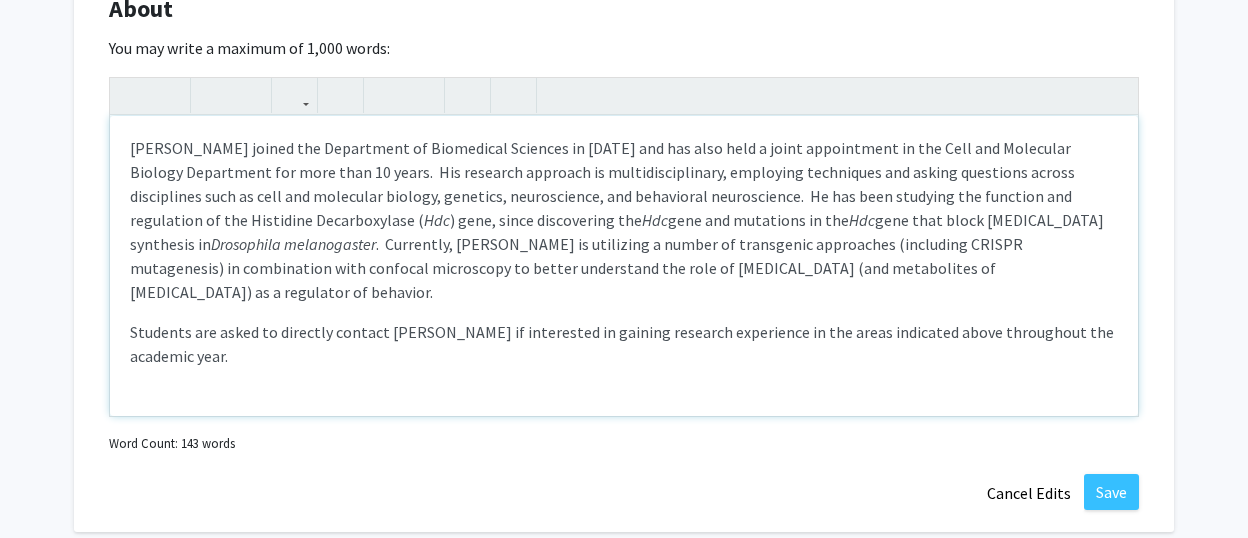 scroll, scrollTop: 956, scrollLeft: 0, axis: vertical 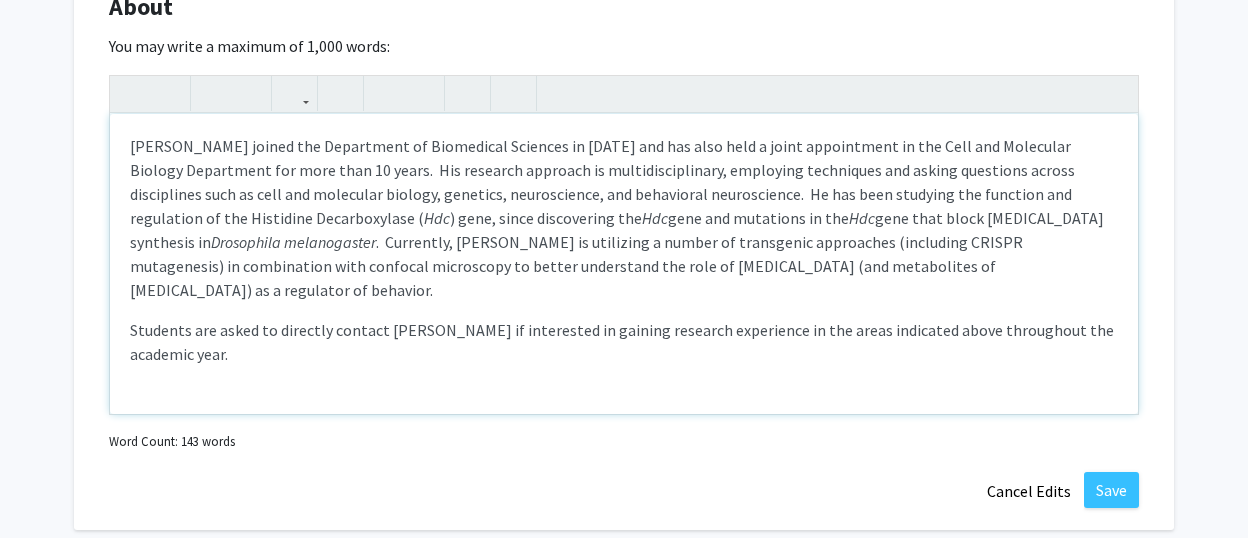 click on "[PERSON_NAME] joined the Department of Biomedical Sciences in [DATE] and has also held a joint appointment in the Cell and Molecular Biology Department for more than 10 years.  His research approach is multidisciplinary, employing techniques and asking questions across disciplines such as cell and molecular biology, genetics, neuroscience, and behavioral neuroscience.  He has been studying the function and regulation of the Histidine Decarboxylase ( Hdc ) gene, since discovering the  Hdc  gene and mutations in the  Hdc  gene that block [MEDICAL_DATA] synthesis in  Drosophila melanogaster .  Currently, [PERSON_NAME] is utilizing a number of transgenic approaches (including CRISPR mutagenesis) in combination with confocal microscopy to better understand the role of [MEDICAL_DATA] (and metabolites of [MEDICAL_DATA]) as a regulator of behavior." at bounding box center [624, 218] 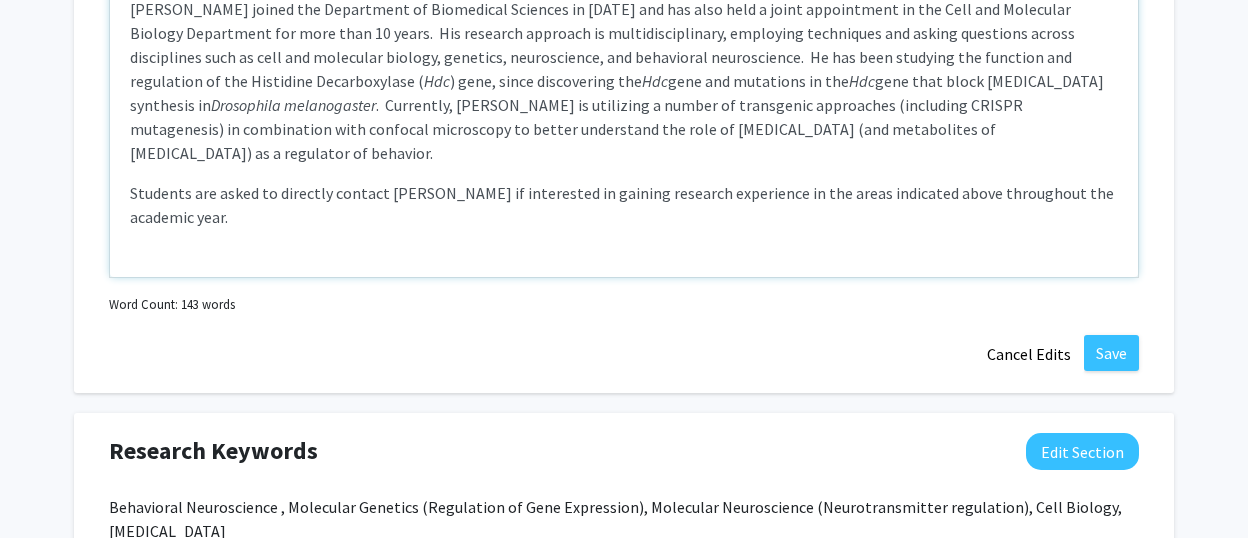 scroll, scrollTop: 1084, scrollLeft: 0, axis: vertical 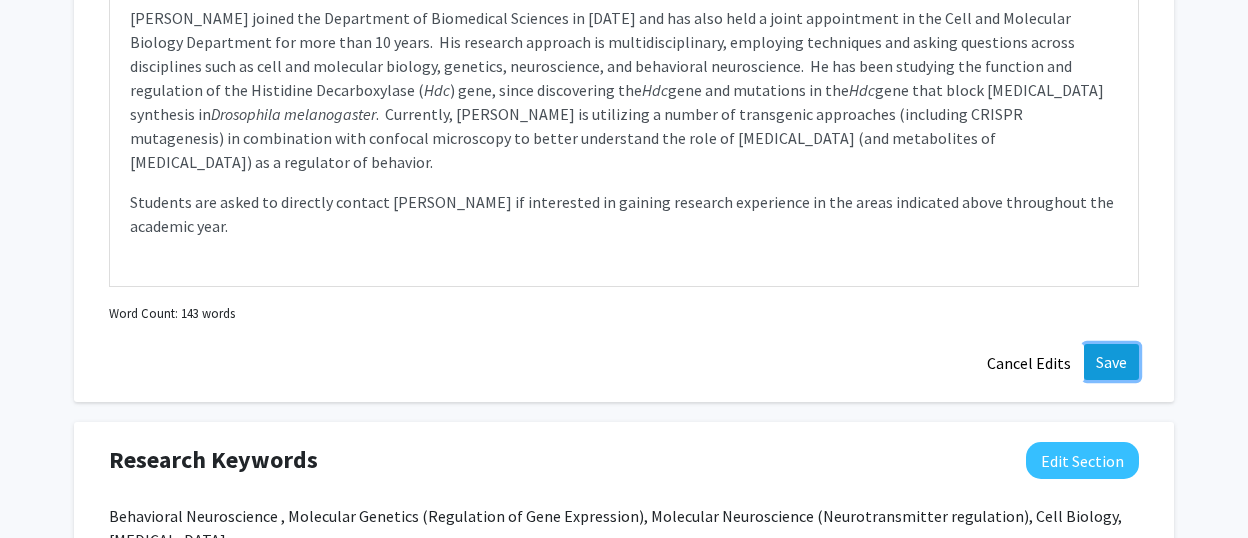 click on "Save" 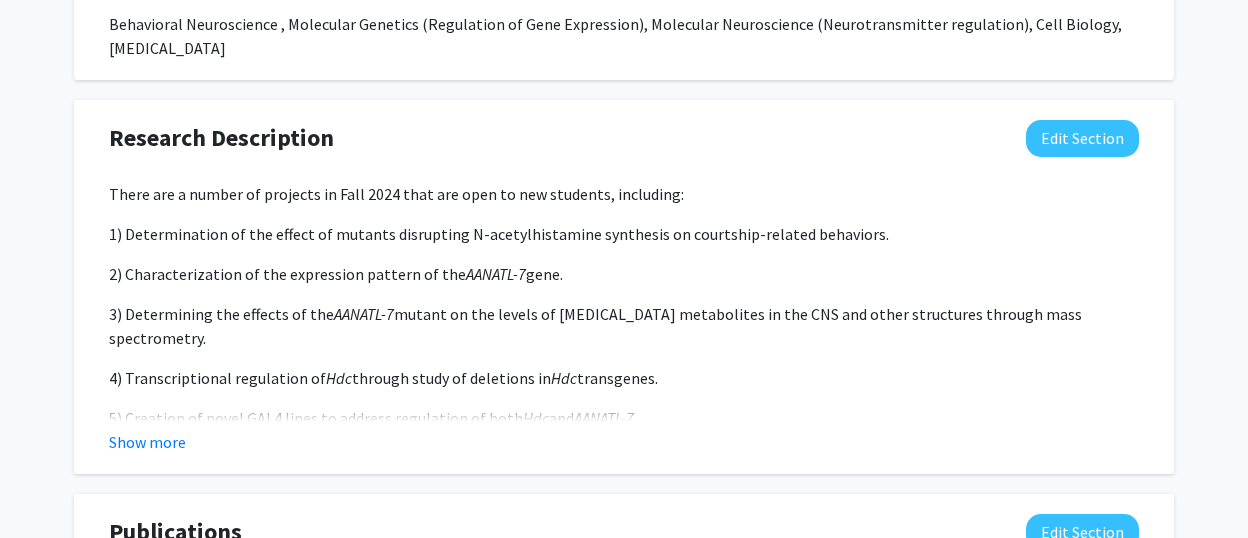 scroll, scrollTop: 1343, scrollLeft: 0, axis: vertical 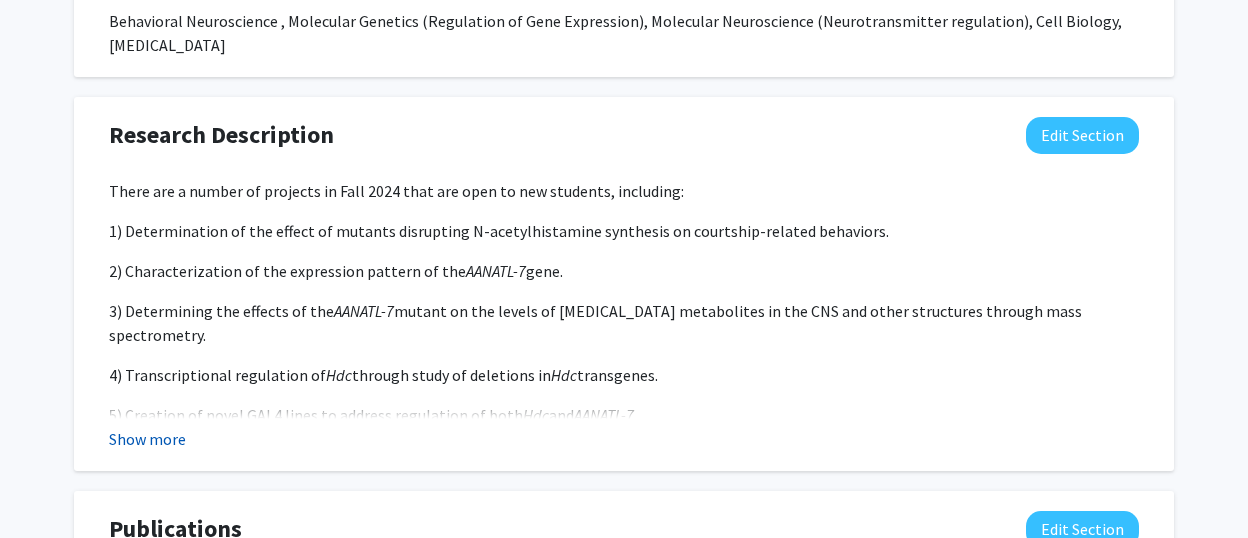 click on "Show more" 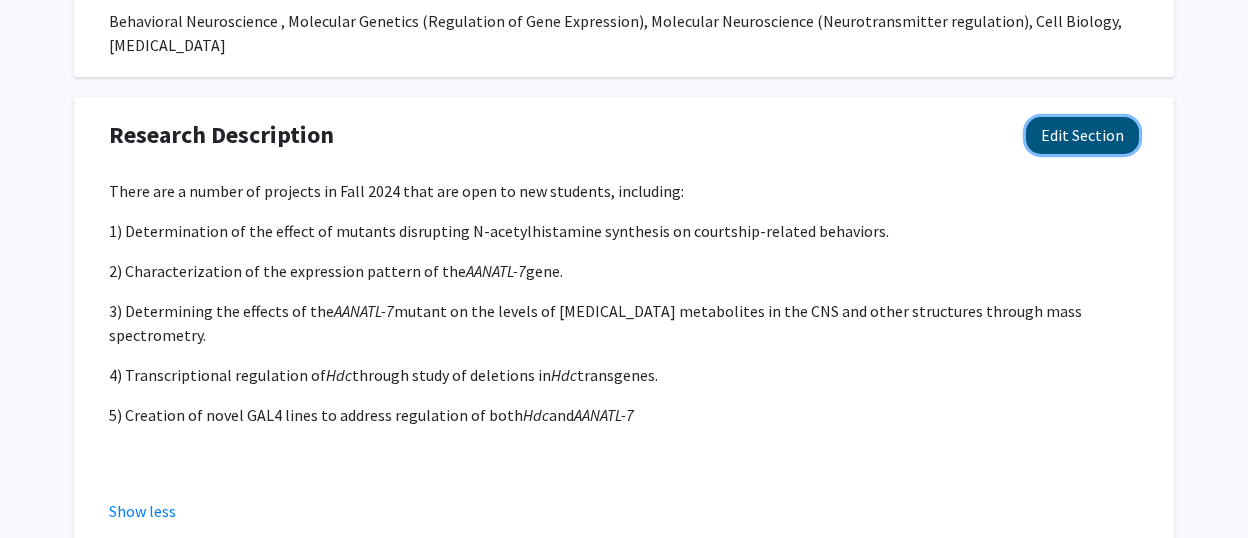 click on "Edit Section" 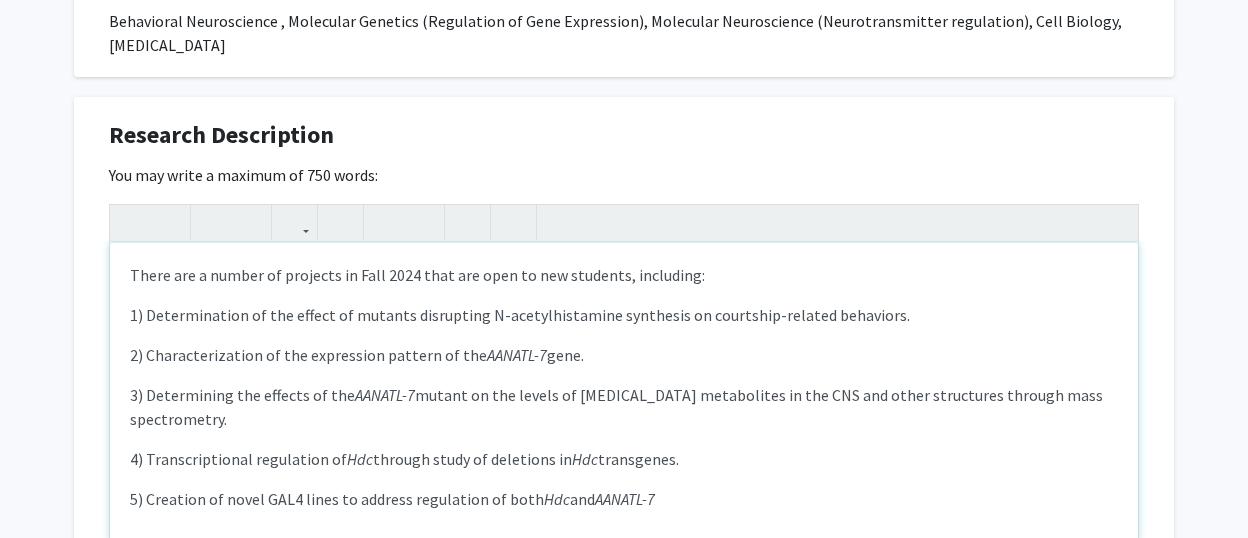 click on "There are a number of projects in Fall 2024 that are open to new students, including:" at bounding box center [624, 275] 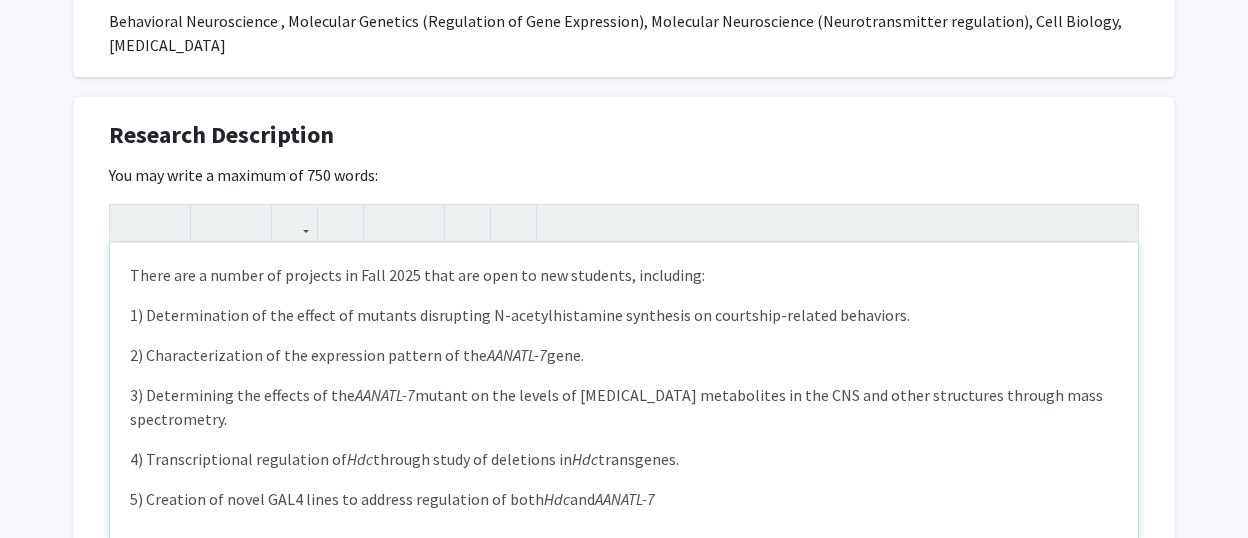 type on "<p>There are a number of projects in Fall 2025 that are open to new students, including:</p><p>1) Determination of the effect of mutants disrupting N-acetylhistamine synthesis on courtship-related behaviors.</p><p>2) Characterization of the expression pattern of the <em>AANATL-7</em> gene.</p><p>3) Determining the effects of the <em>AANATL-7</em> mutant on the levels of [MEDICAL_DATA] metabolites in the CNS and other structures through mass spectrometry.<br></p><p>4) Transcriptional regulation of <em>Hdc </em>through study of deletions in <em>Hdc </em>transgenes.</p><p>5) Creation of novel GAL4 lines to address regulation of both <em>Hdc </em>and <em>AANATL-7</em><br></p><br><br>" 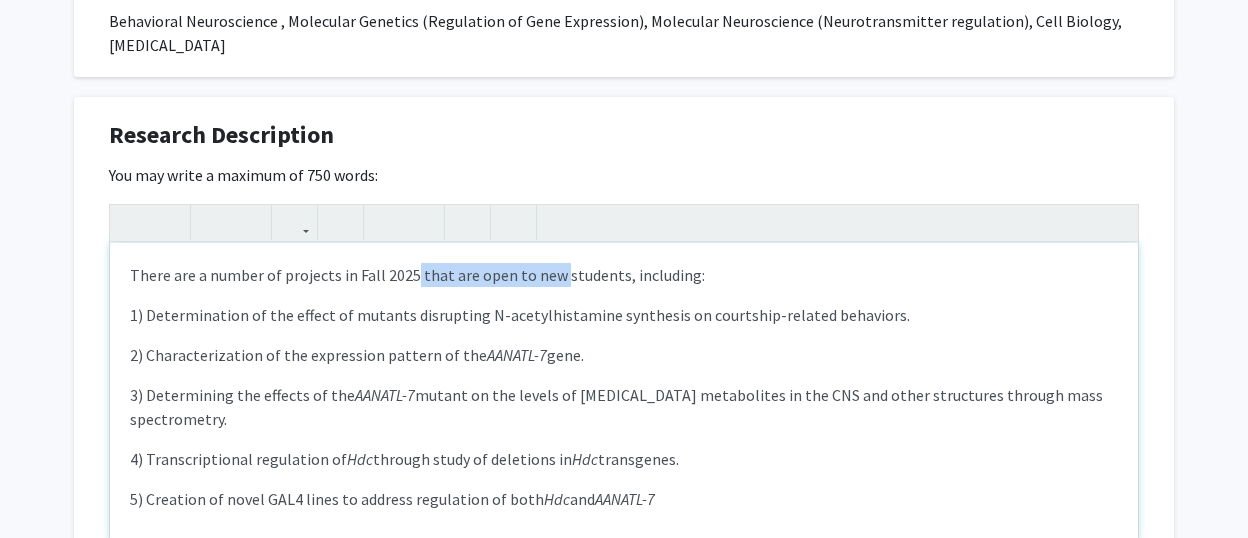 drag, startPoint x: 412, startPoint y: 249, endPoint x: 556, endPoint y: 254, distance: 144.08678 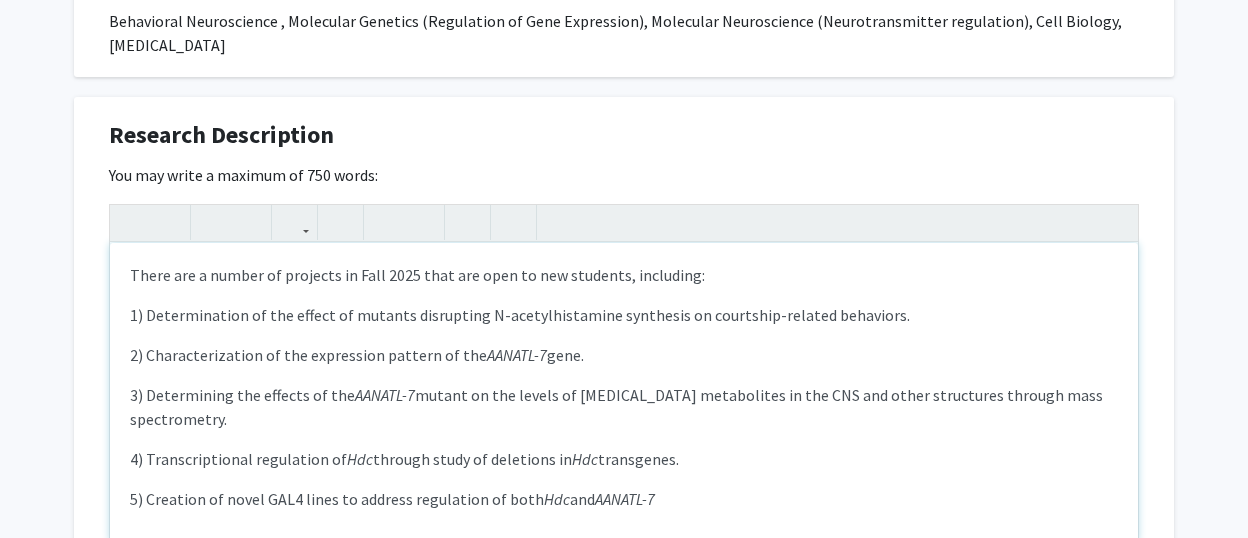 click on "There are a number of projects in Fall 2025 that are open to new students, including:" at bounding box center (624, 275) 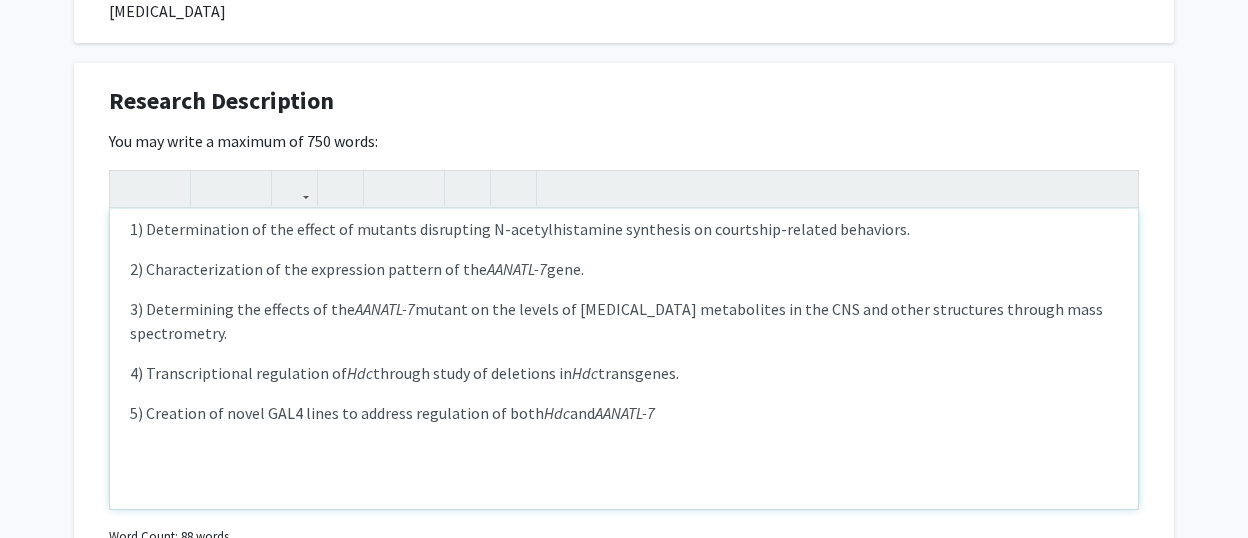 scroll, scrollTop: 1378, scrollLeft: 0, axis: vertical 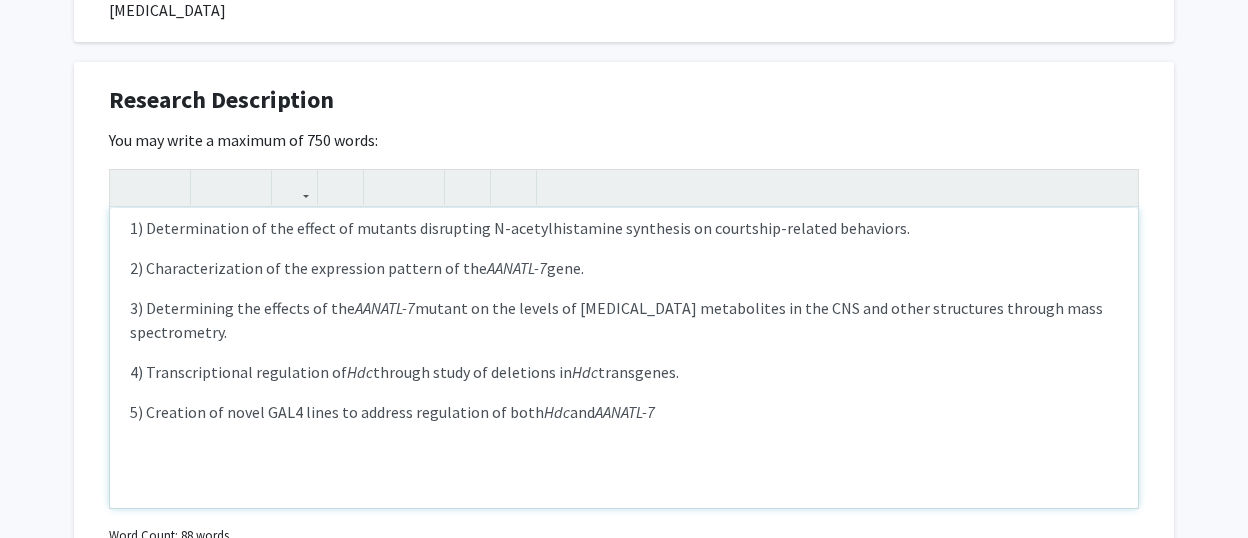 drag, startPoint x: 748, startPoint y: 395, endPoint x: 732, endPoint y: 388, distance: 17.464249 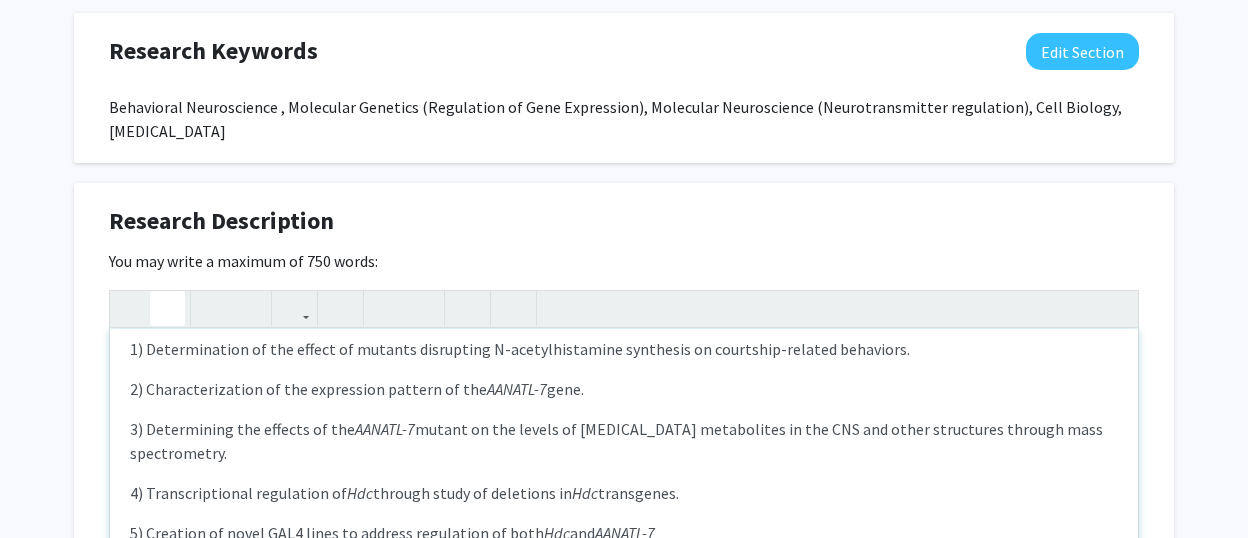 scroll, scrollTop: 1248, scrollLeft: 0, axis: vertical 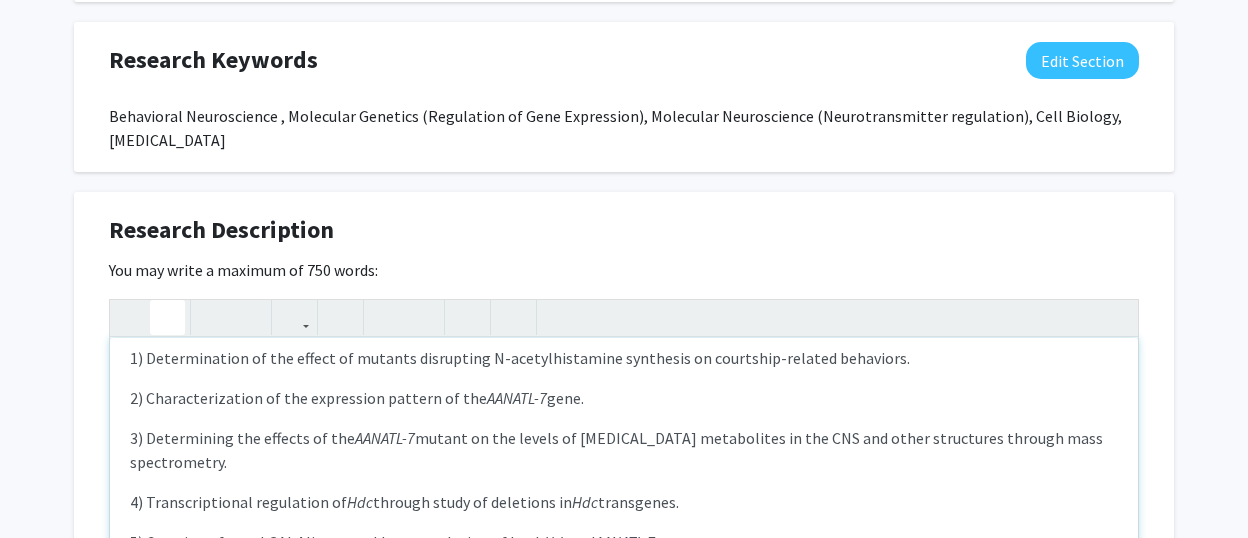 click on "There are a number of projects in Fall 2025 that are open to new students, including: 1) Determination of the effect of mutants disrupting N-acetylhistamine synthesis on courtship-related behaviors. 2) Characterization of the expression pattern of the  AANATL-7  gene. 3) Determining the effects of the  AANATL-7  mutant on the levels of [MEDICAL_DATA] metabolites in the CNS and other structures through mass spectrometry. 4) Transcriptional regulation of  Hdc  through study of deletions in  Hdc  transgenes. 5) Creation of novel GAL4 lines to address regulation of both  Hdc  and  AANATL-7" at bounding box center (624, 488) 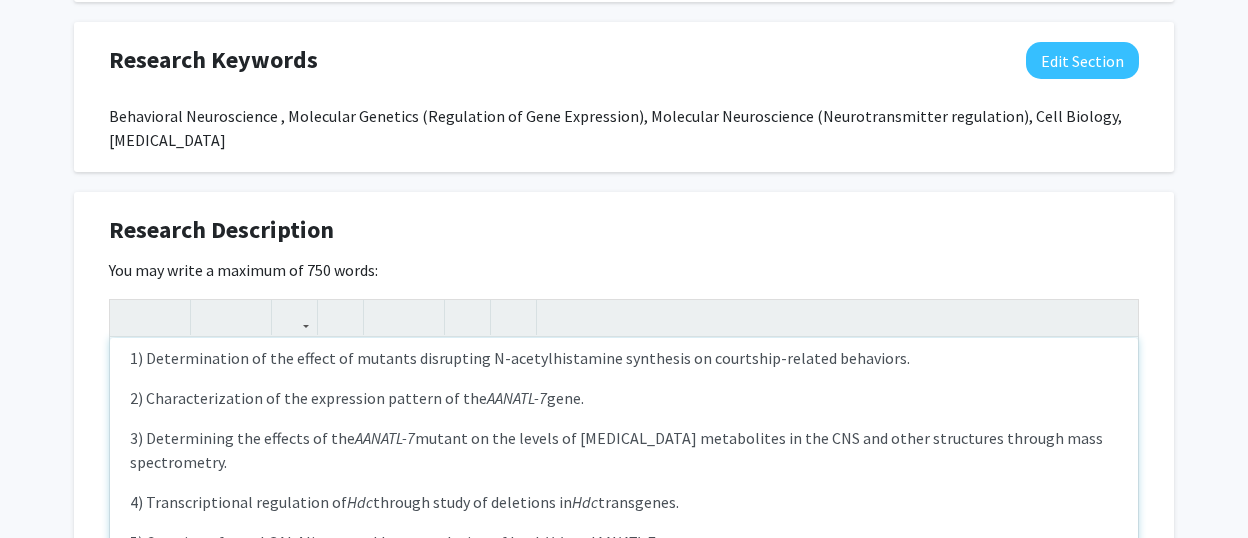 scroll, scrollTop: 0, scrollLeft: 0, axis: both 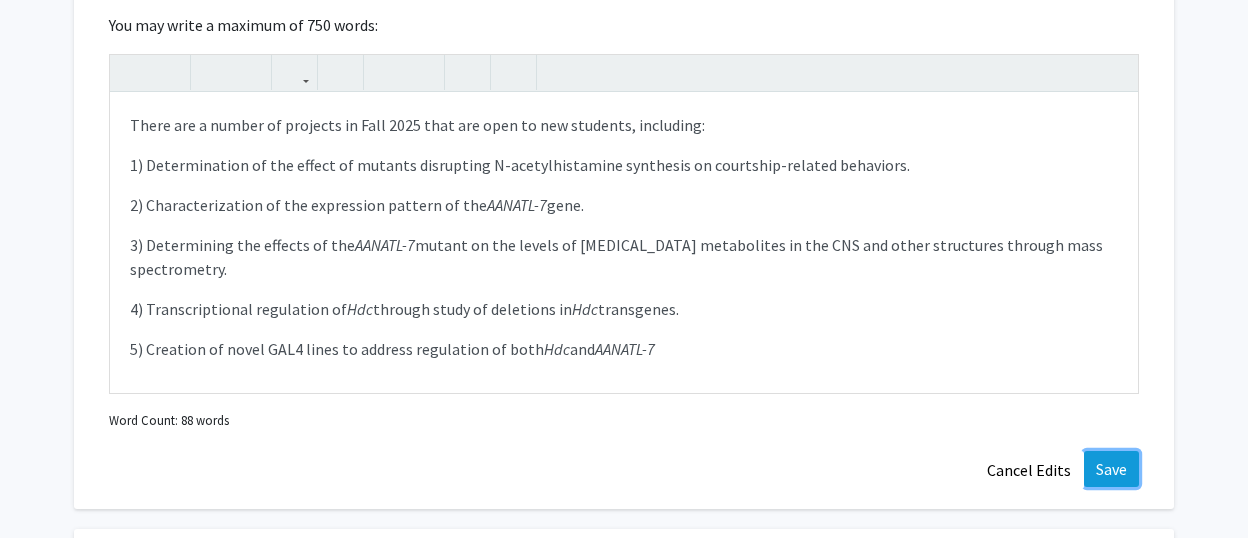 click on "Save" 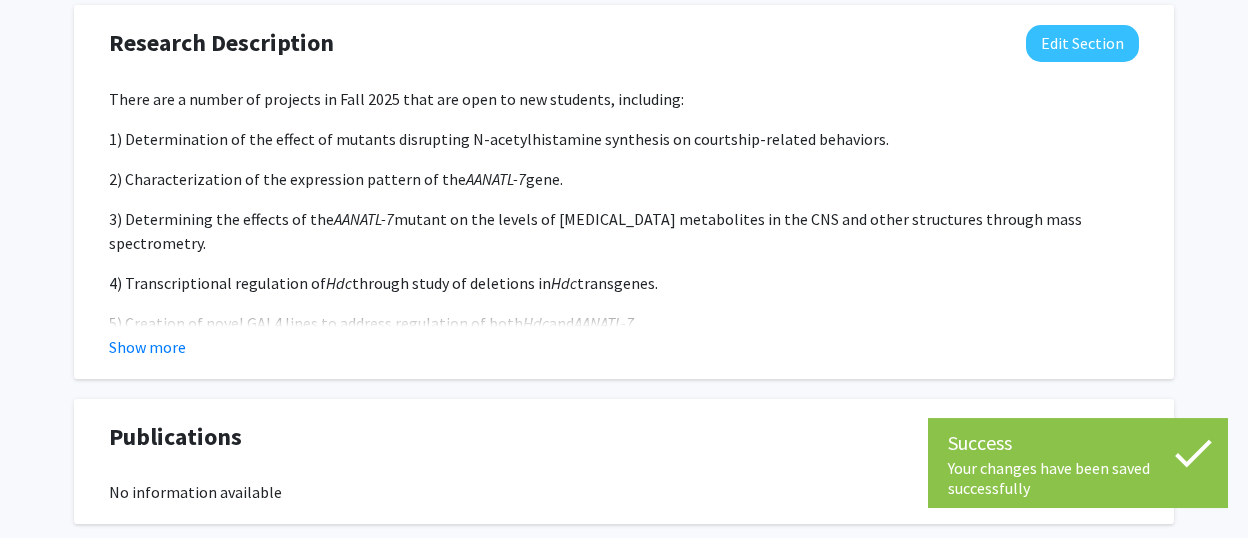 scroll, scrollTop: 1667, scrollLeft: 0, axis: vertical 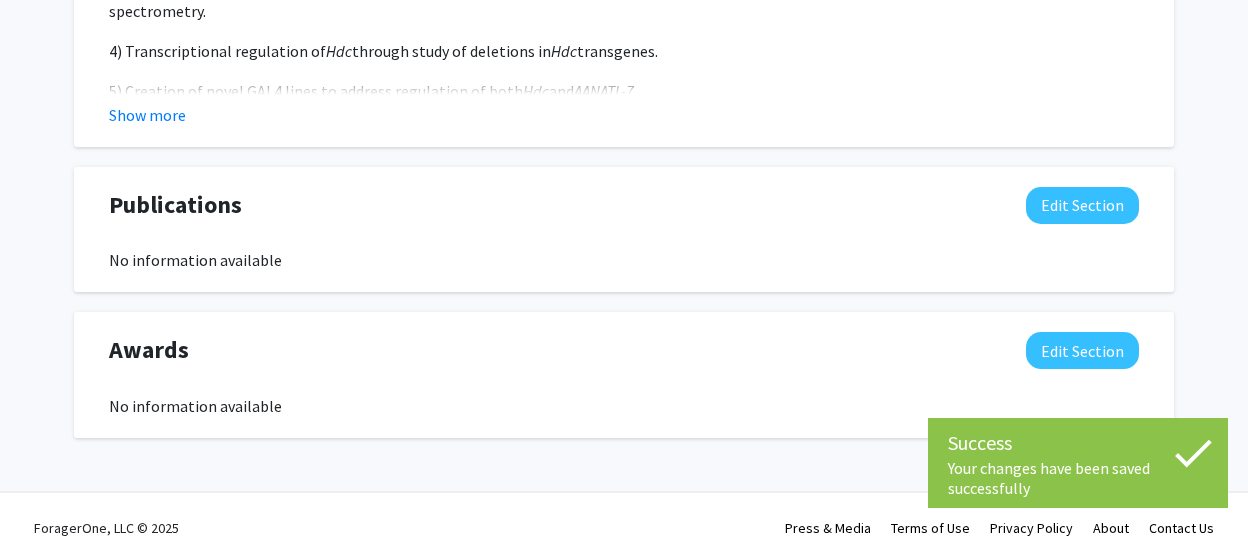 click on "Accepting Students?  Indicate to students whether or not you are willing to engage them in your work.   You may also post specific projects for students on the Projects page.       Seeking Collaborators?  Indicate if you are looking for other faculty/staff to join you on collaborative projects.   You may also post specific projects for other faculty/staff on the Projects page.    Supplemental Files  Use this section to upload files such as CVs, articles, and more.  File Name Uploaded Date No Supplemental Files  Add File  About  Edit Section  [PERSON_NAME] joined the Department of Biomedical Sciences in [DATE] and has also held a joint appointment in the Cell and Molecular Biology Department for more than 10 years.  His research approach is multidisciplinary, employing techniques and asking questions across disciplines such as cell and molecular biology, genetics, neuroscience, and behavioral neuroscience.  He has been studying the function and regulation of the Histidine Decarboxylase ( Hdc Hdc  Hdc" 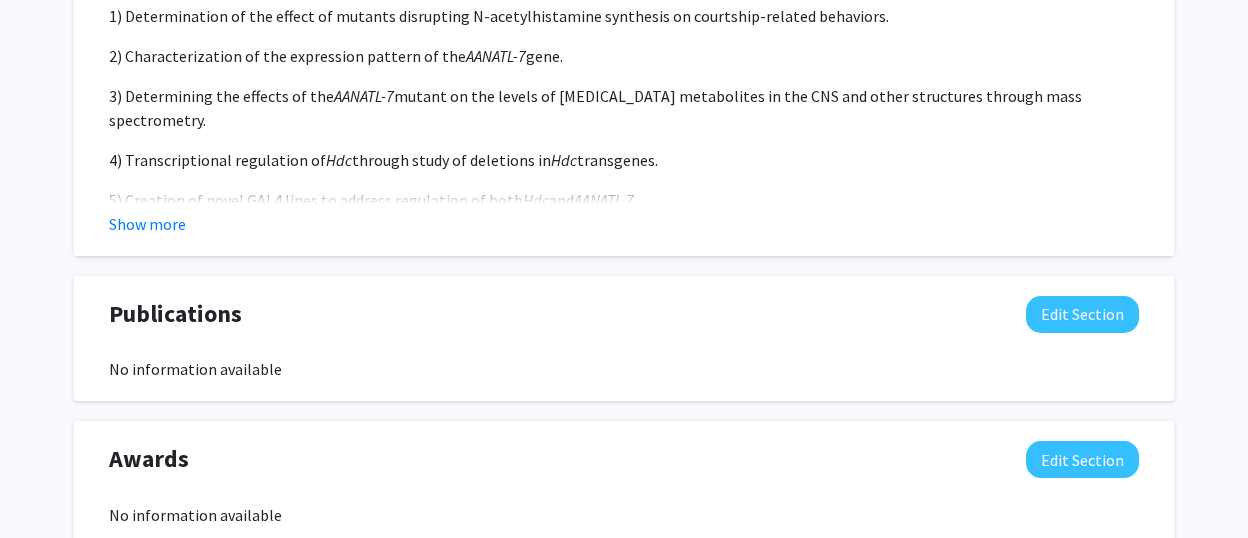 scroll, scrollTop: 1667, scrollLeft: 0, axis: vertical 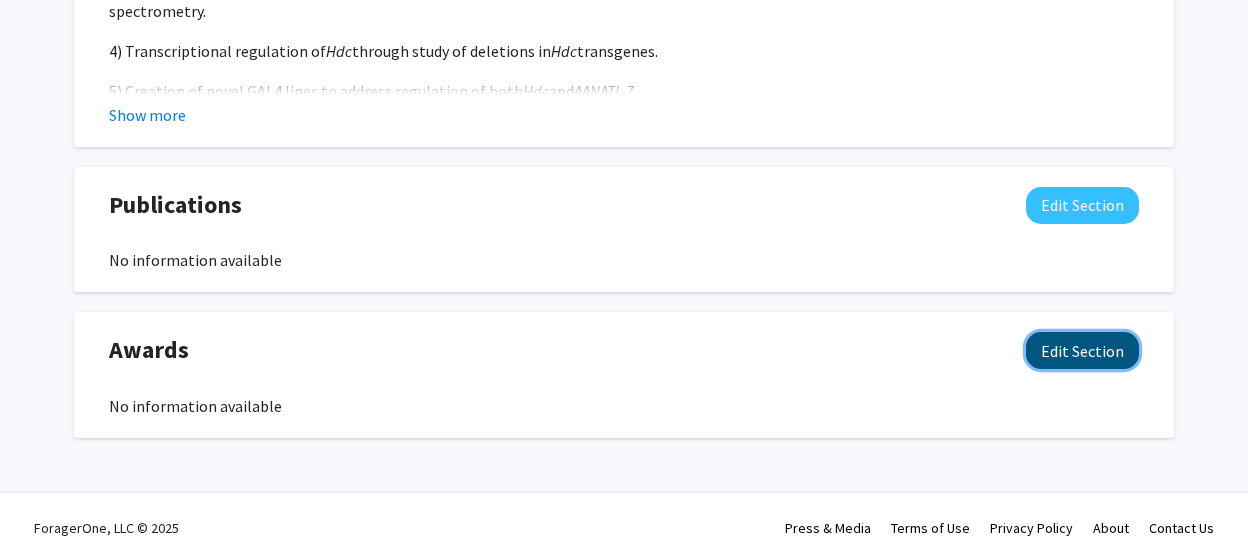 click on "Edit Section" 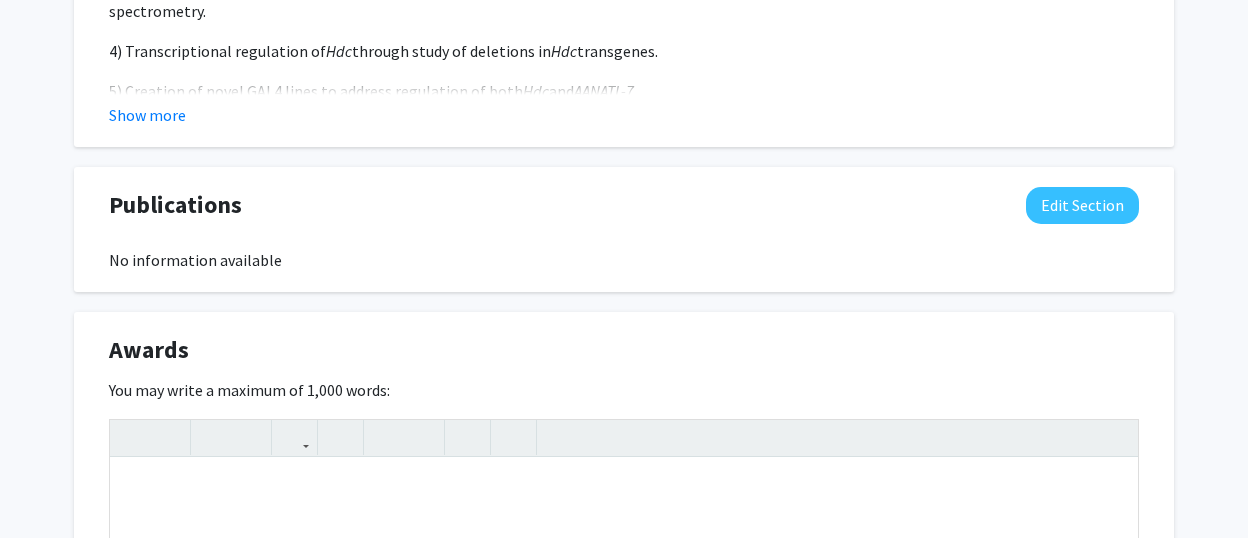 scroll, scrollTop: 1853, scrollLeft: 0, axis: vertical 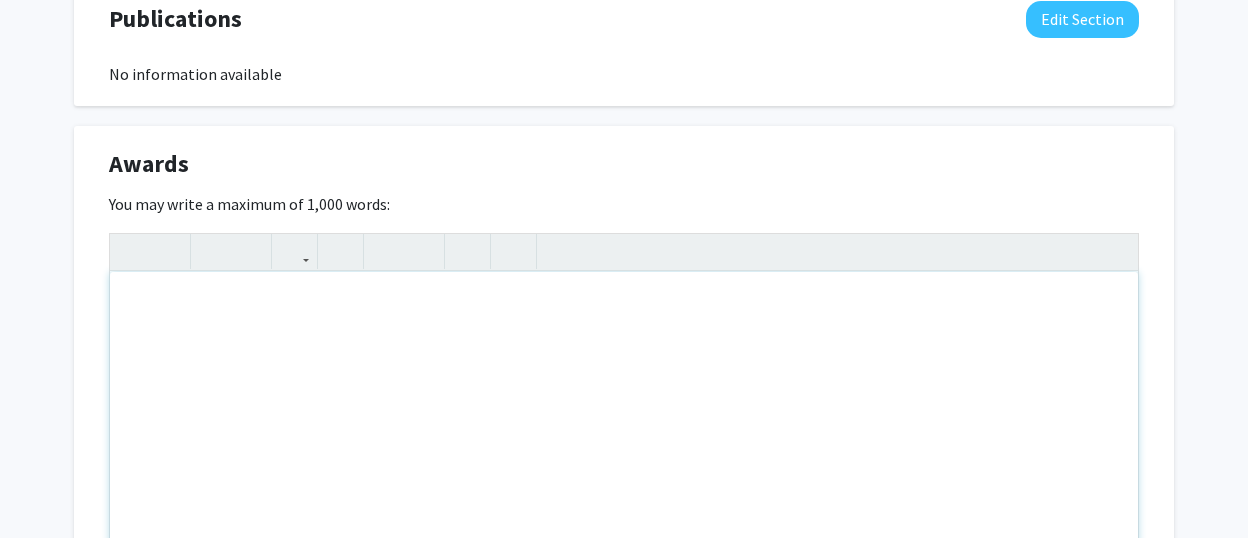 click at bounding box center [624, 422] 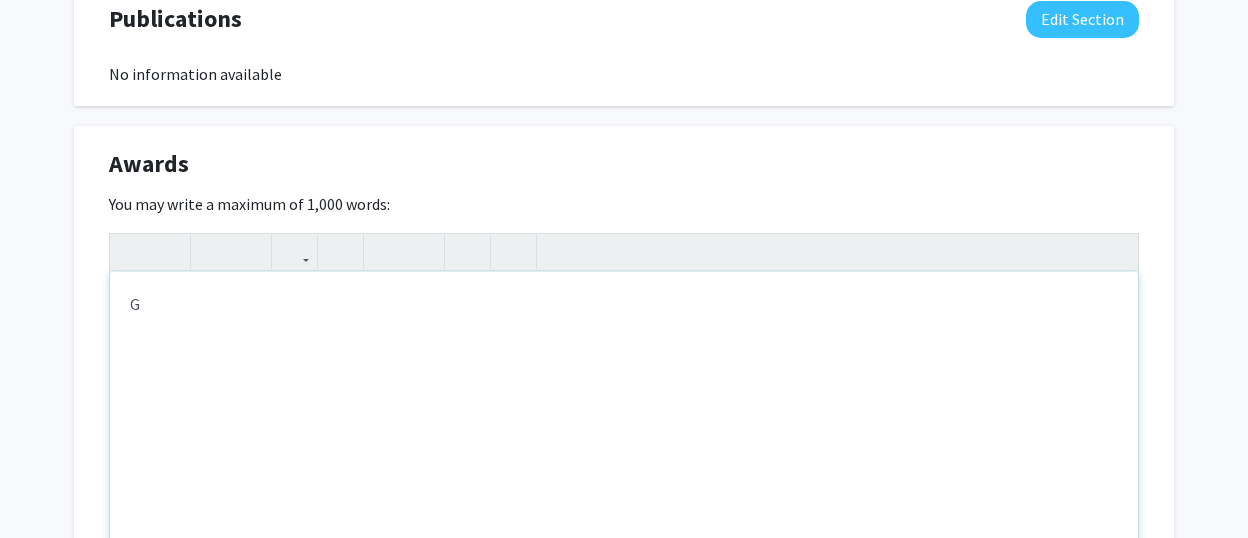 type 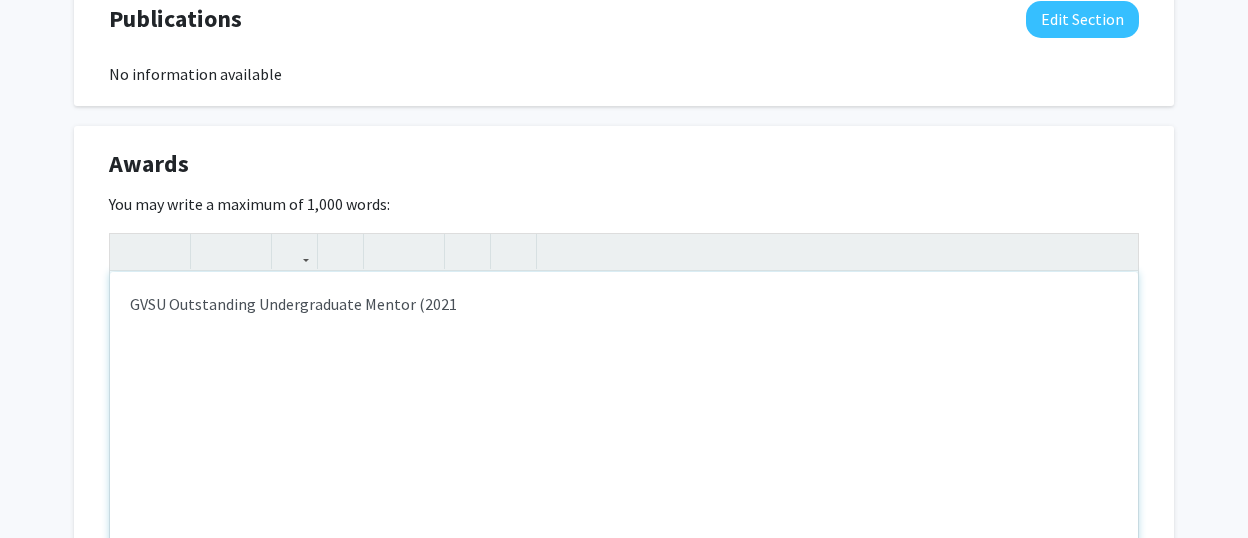 type on "GVSU Outstanding Undergraduate Mentor (2021)" 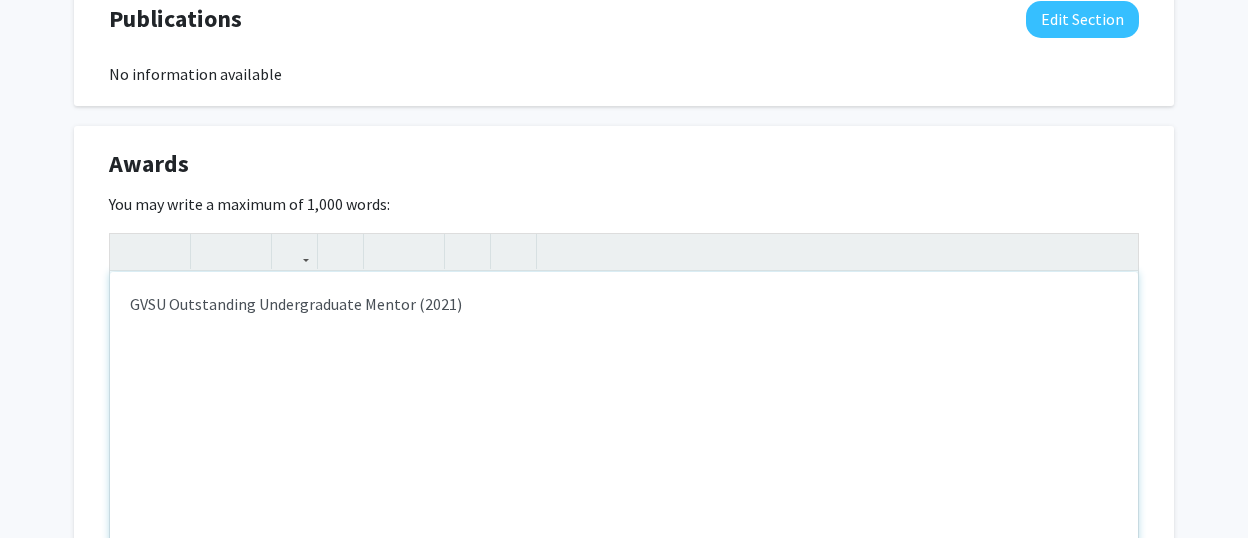 scroll, scrollTop: 2102, scrollLeft: 0, axis: vertical 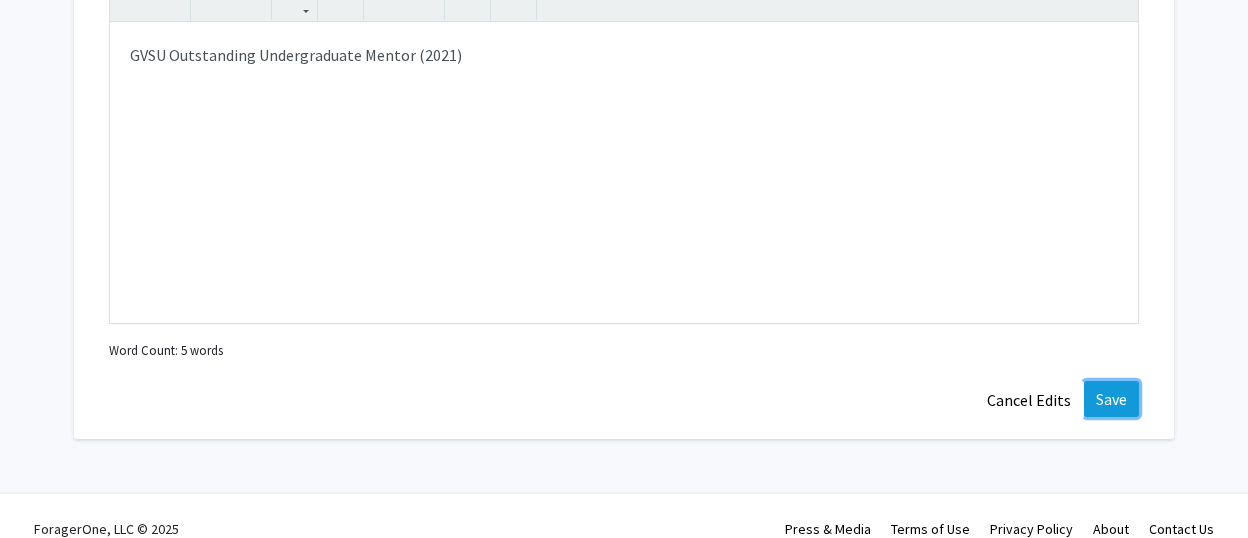click on "Save" 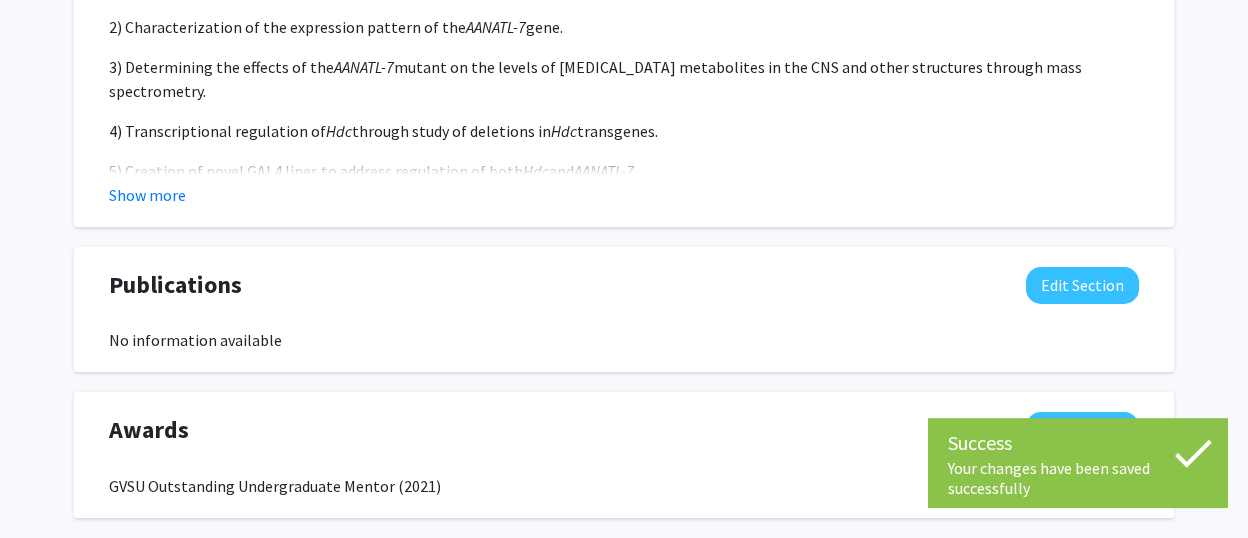 scroll, scrollTop: 1594, scrollLeft: 0, axis: vertical 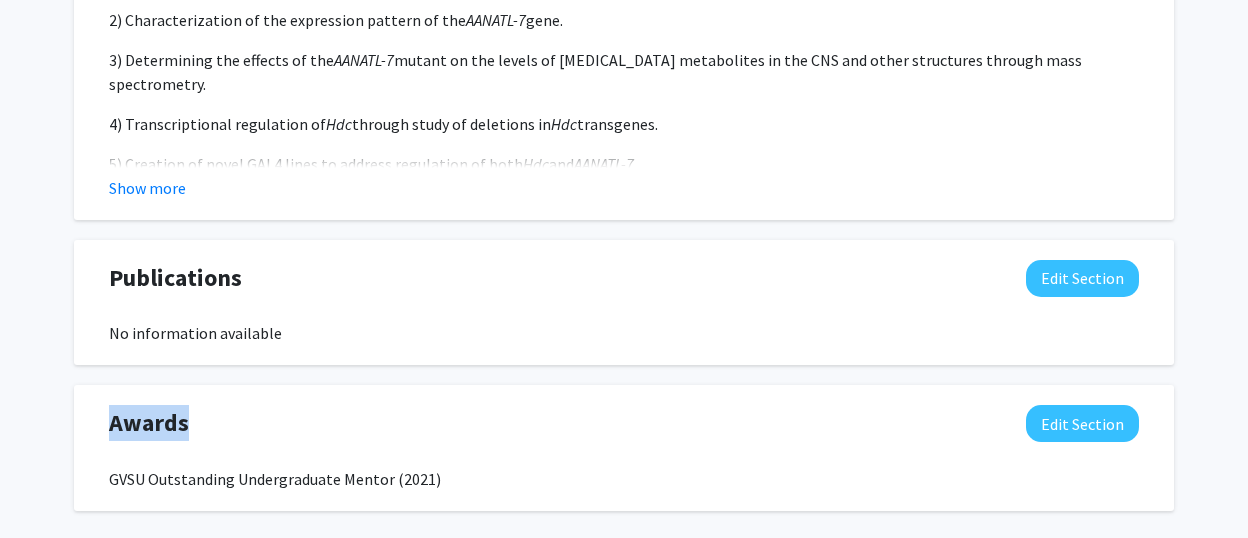 drag, startPoint x: 1085, startPoint y: 502, endPoint x: 1015, endPoint y: 416, distance: 110.88733 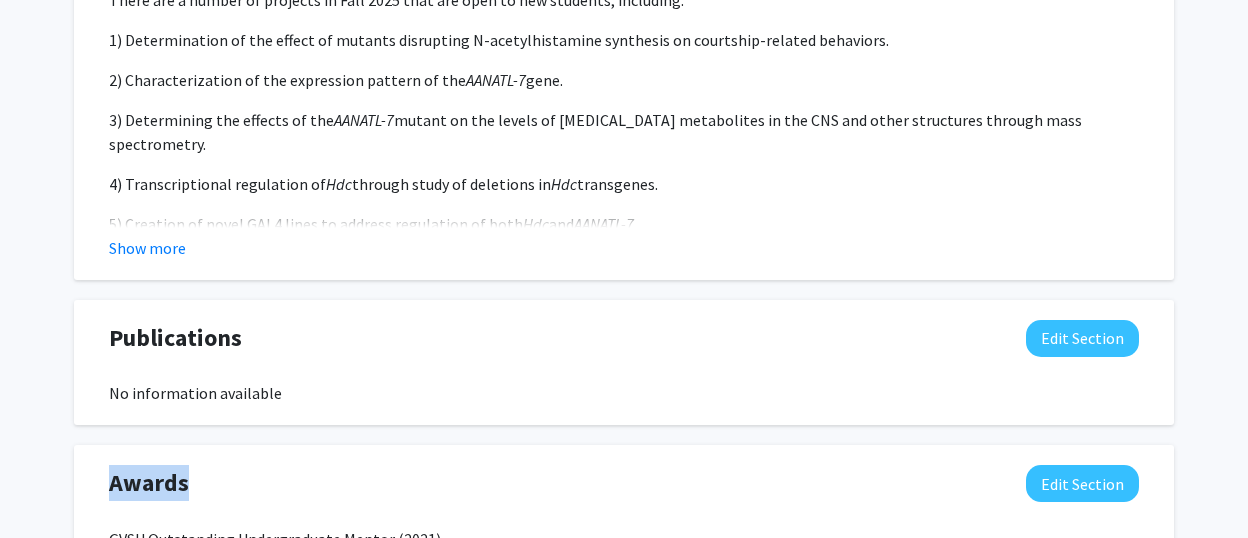 scroll, scrollTop: 1667, scrollLeft: 0, axis: vertical 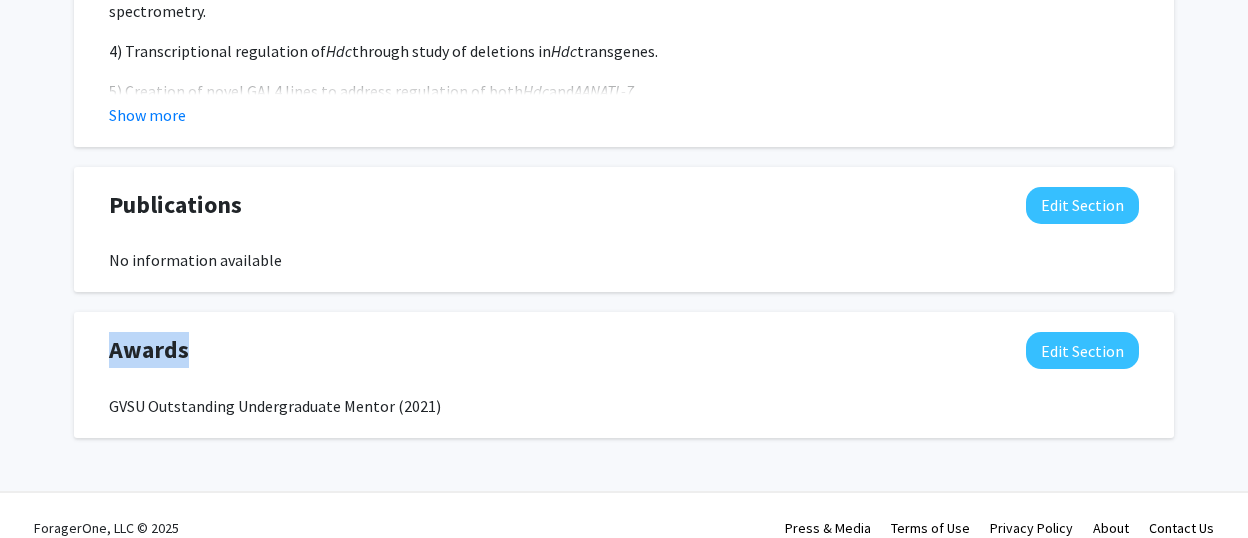 click on "Awards  Edit Section  GVSU Outstanding Undergraduate Mentor (2021)" 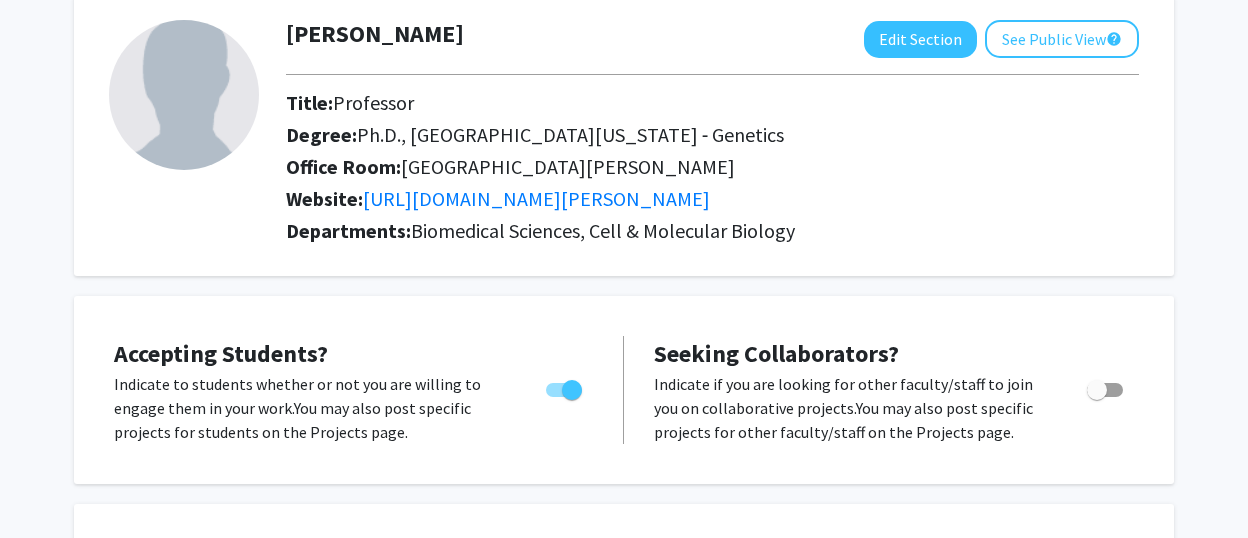 scroll, scrollTop: 0, scrollLeft: 0, axis: both 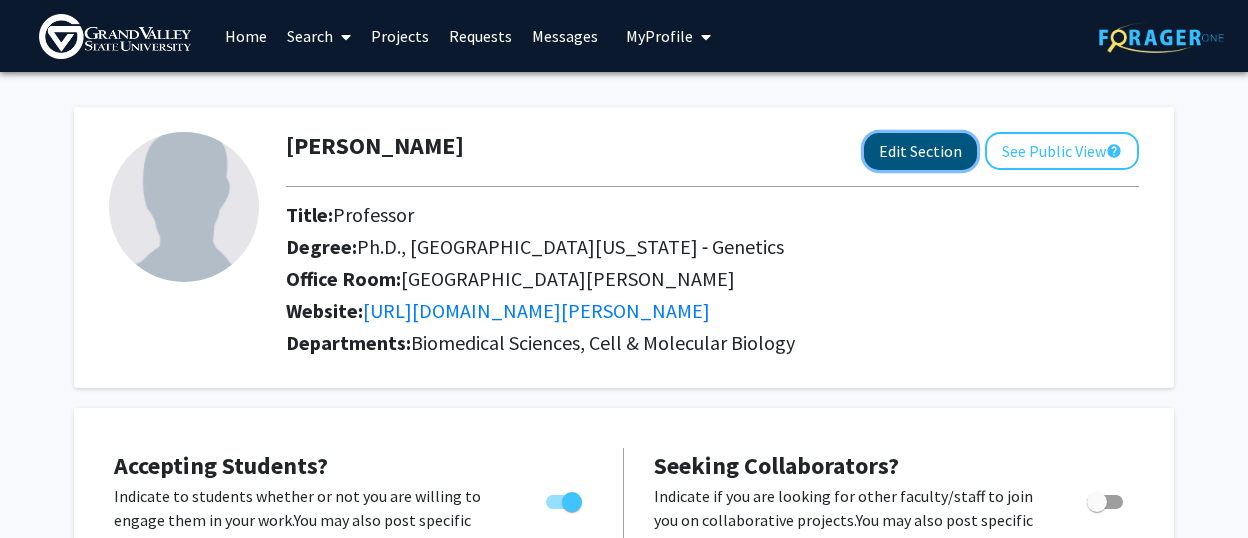 click on "Edit Section" 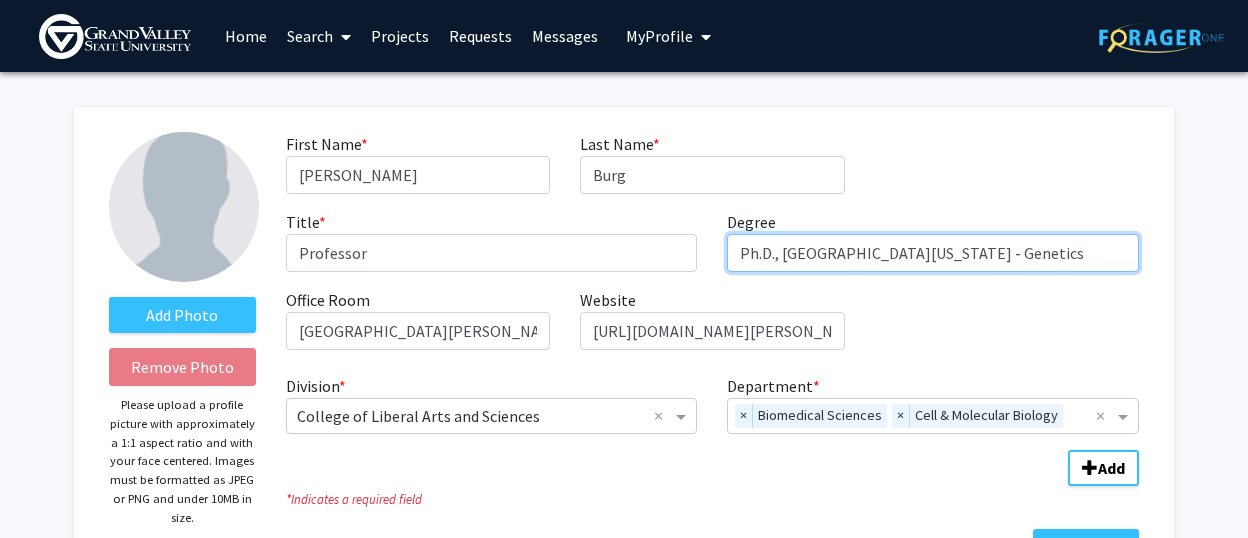 click on "Ph.D., [GEOGRAPHIC_DATA][US_STATE] ‐ Genetics" at bounding box center [933, 253] 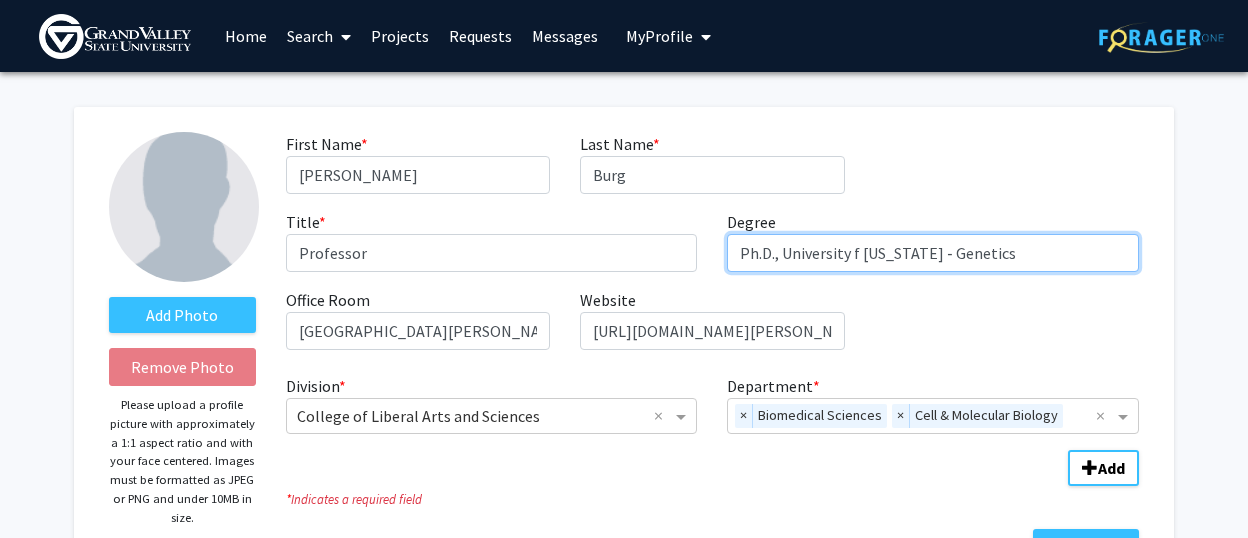 type on "Ph.D., [GEOGRAPHIC_DATA][US_STATE] ‐ Genetics" 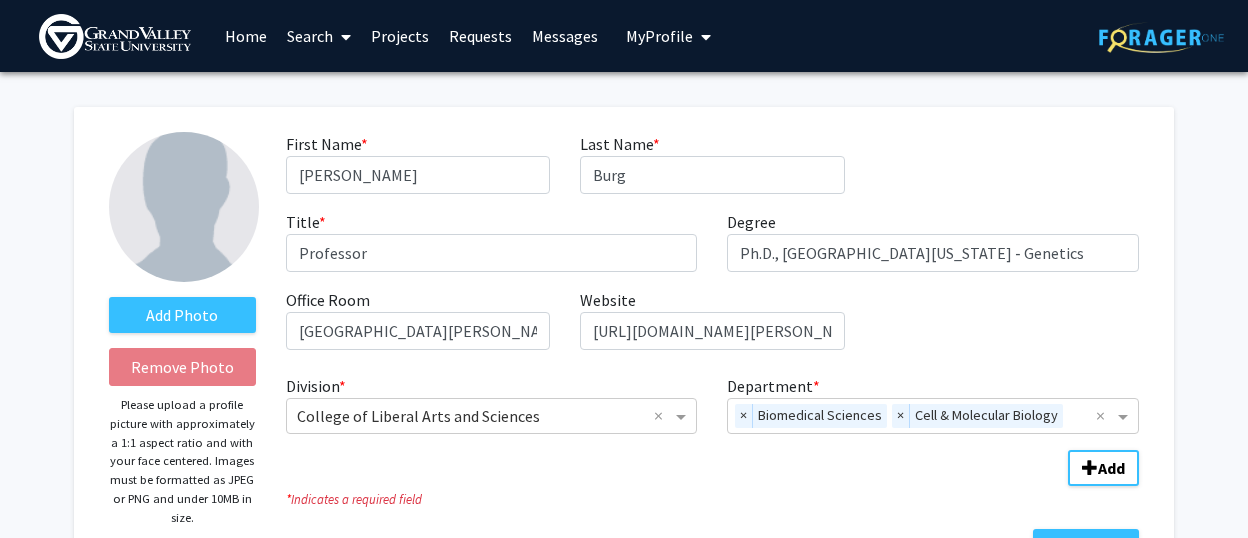 click on "First Name  * required [PERSON_NAME]  Last Name  * required [PERSON_NAME]  Title  * required Professor  Degree  required Ph.D., [GEOGRAPHIC_DATA][US_STATE] ‐ Genetics  Office Room  required [GEOGRAPHIC_DATA][PERSON_NAME]  Website  required [URL][DOMAIN_NAME][PERSON_NAME]" 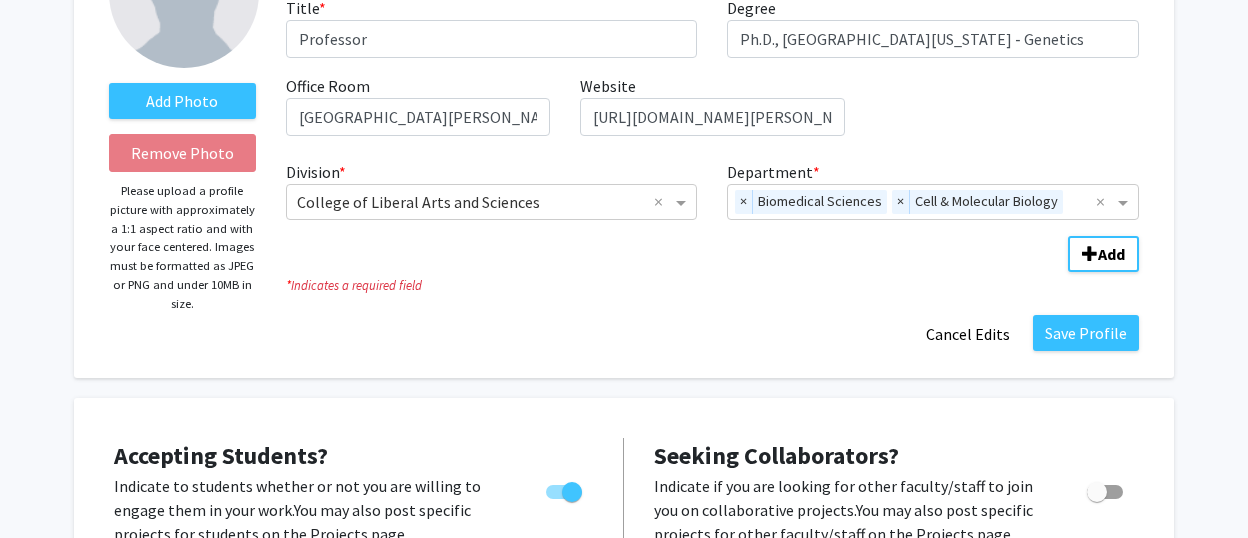 scroll, scrollTop: 214, scrollLeft: 0, axis: vertical 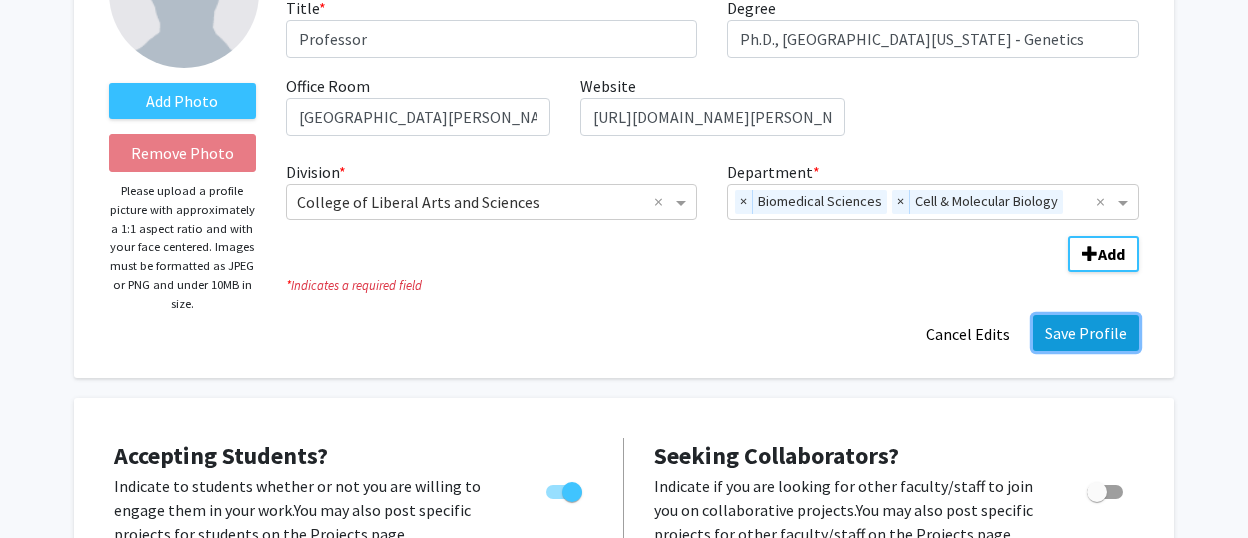 click on "Save Profile" 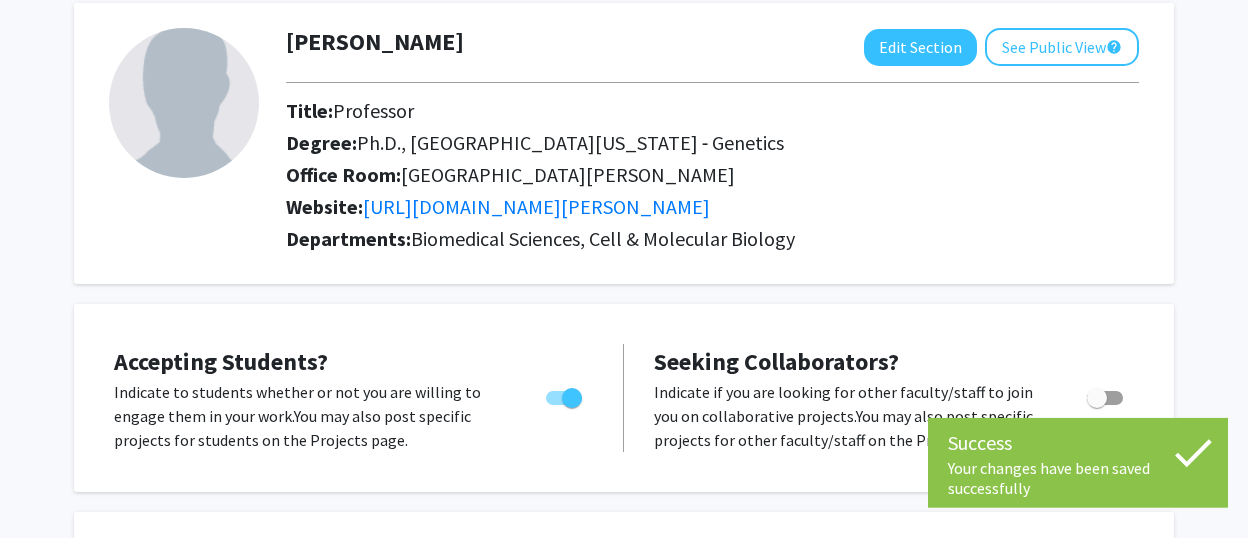 scroll, scrollTop: 104, scrollLeft: 0, axis: vertical 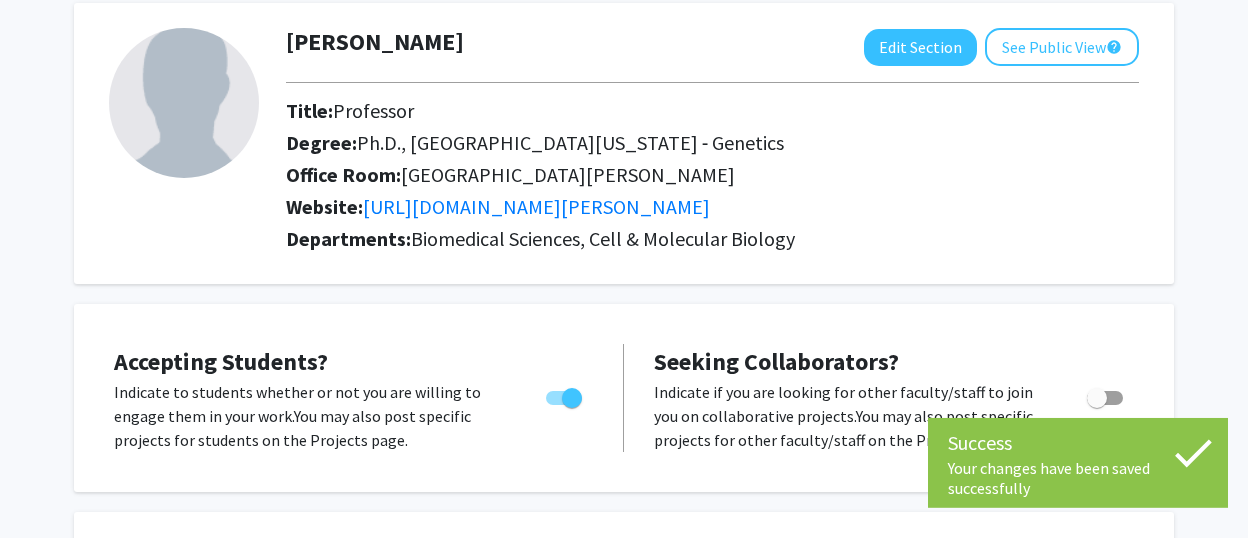 click on "Ph.D., [GEOGRAPHIC_DATA][US_STATE] ‐ Genetics" 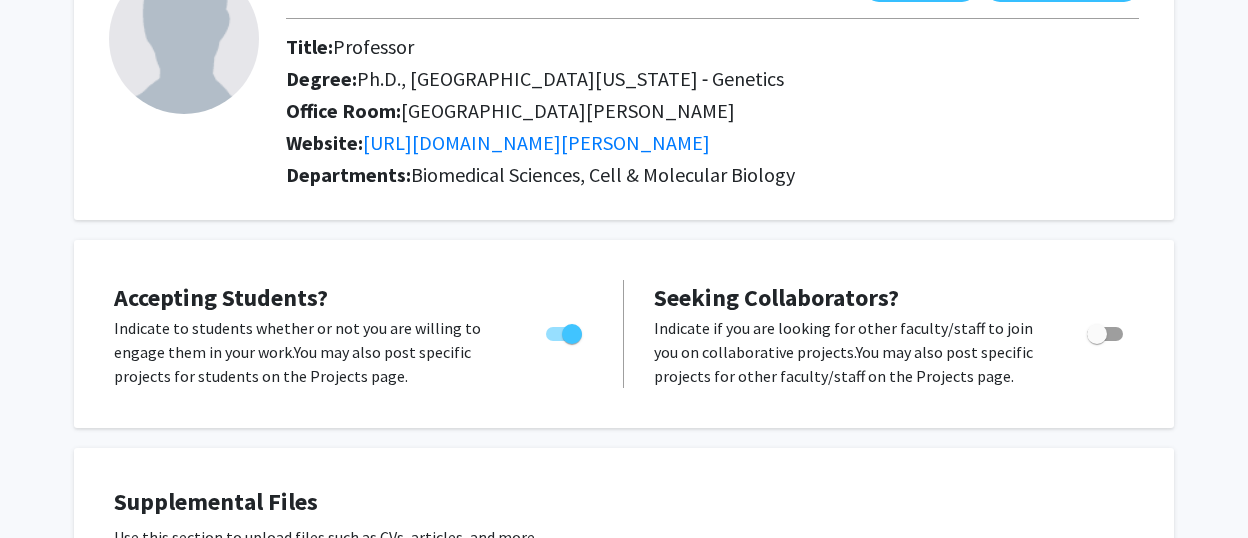 scroll, scrollTop: 180, scrollLeft: 0, axis: vertical 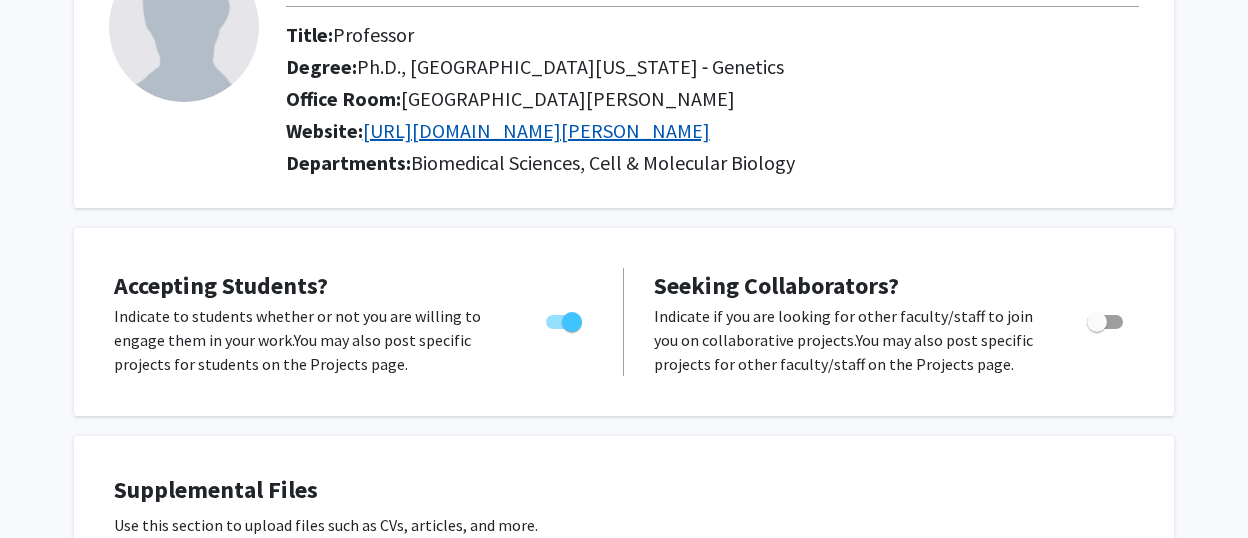 click on "[URL][DOMAIN_NAME][PERSON_NAME]" 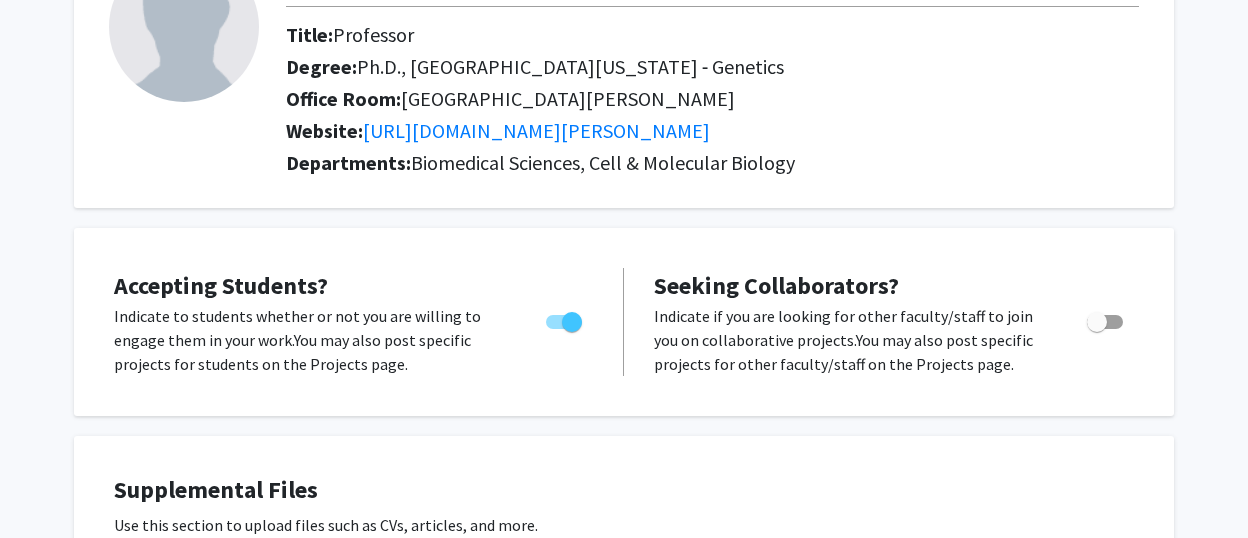 scroll, scrollTop: 26, scrollLeft: 0, axis: vertical 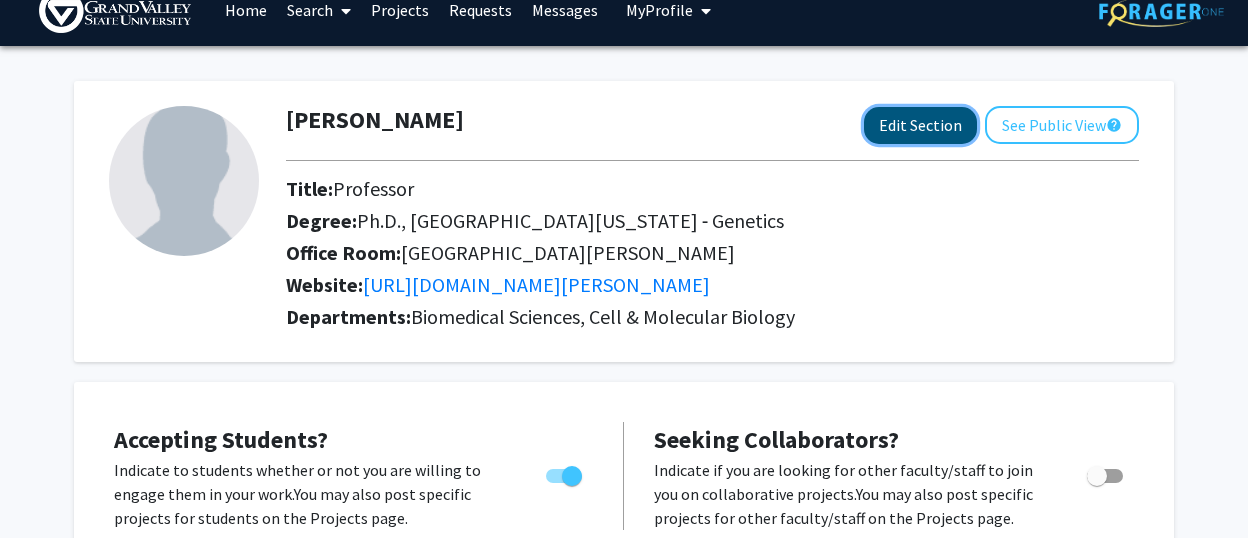 click on "Edit Section" 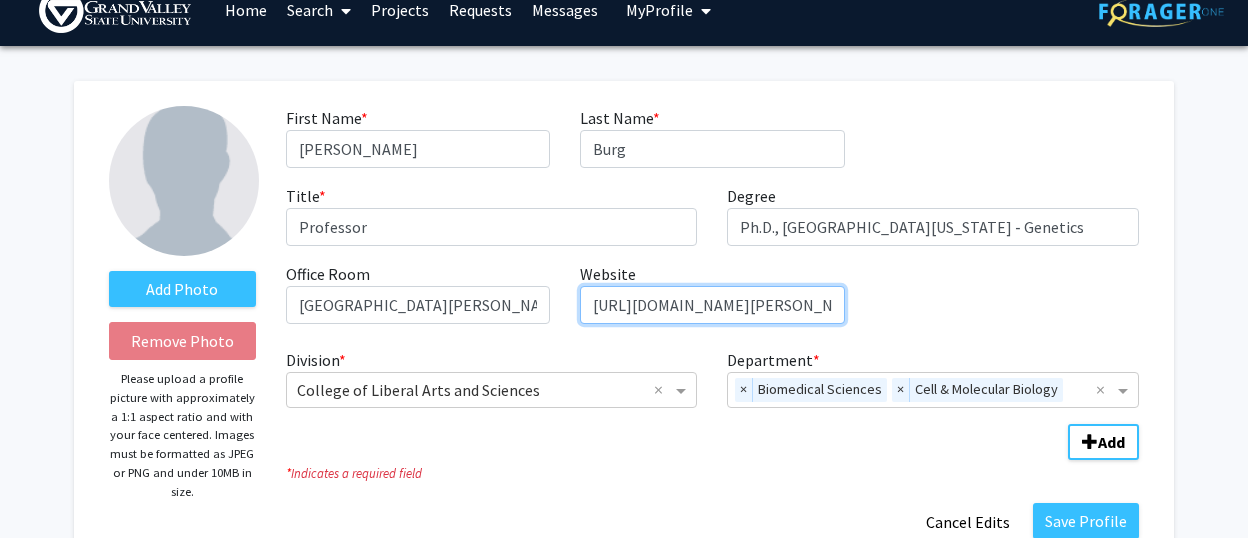click on "[URL][DOMAIN_NAME][PERSON_NAME]" at bounding box center (712, 305) 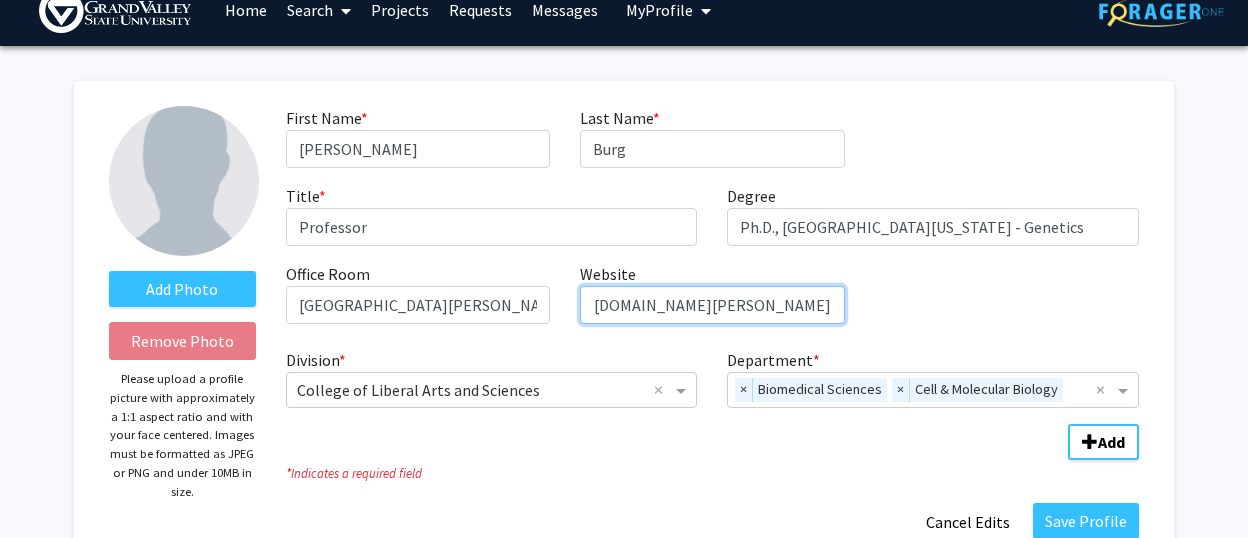 drag, startPoint x: 593, startPoint y: 301, endPoint x: 951, endPoint y: 301, distance: 358 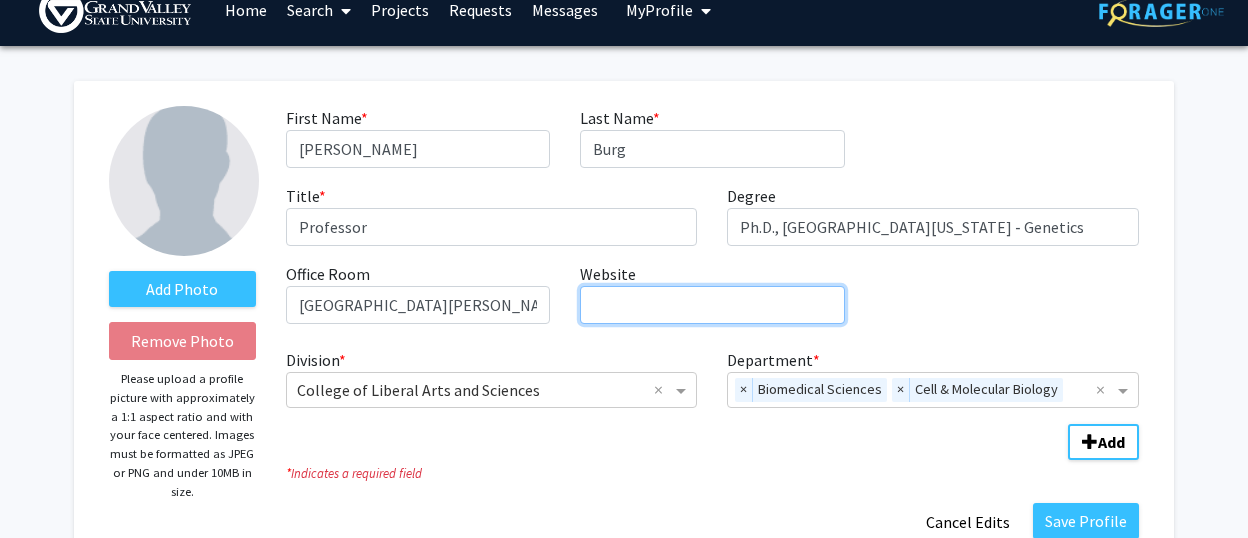 scroll, scrollTop: 0, scrollLeft: 0, axis: both 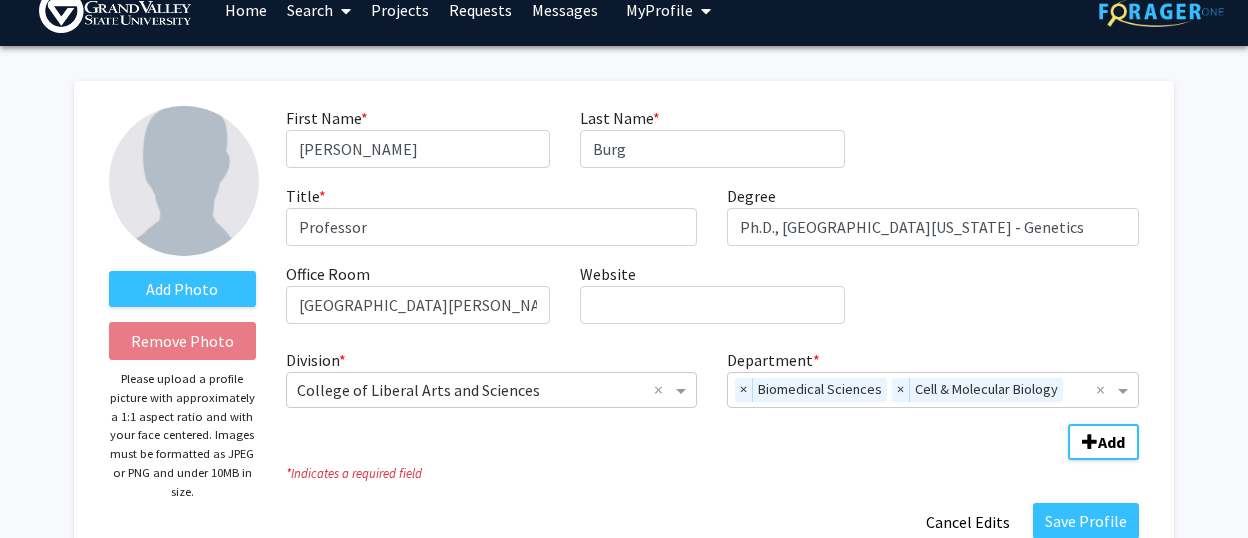 click on "First Name  * required [PERSON_NAME]  Last Name  * required [PERSON_NAME]  Title  * required Professor  Degree  required Ph.D., [GEOGRAPHIC_DATA][US_STATE] ‐ Genetics  Office Room  required [GEOGRAPHIC_DATA][PERSON_NAME]  Website  required" 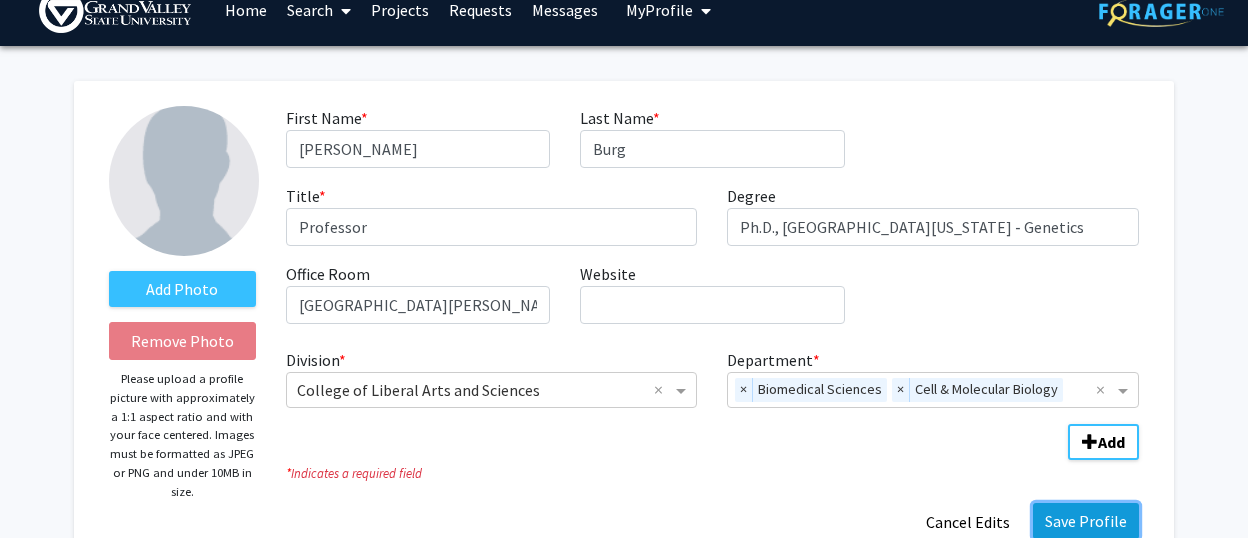 click on "Save Profile" 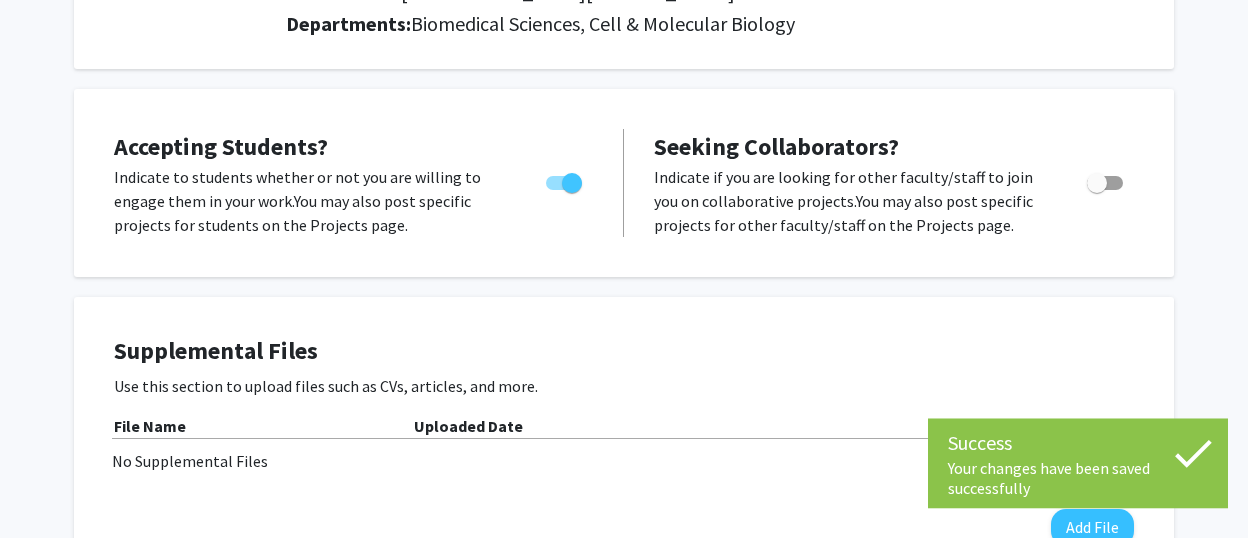 scroll, scrollTop: 0, scrollLeft: 0, axis: both 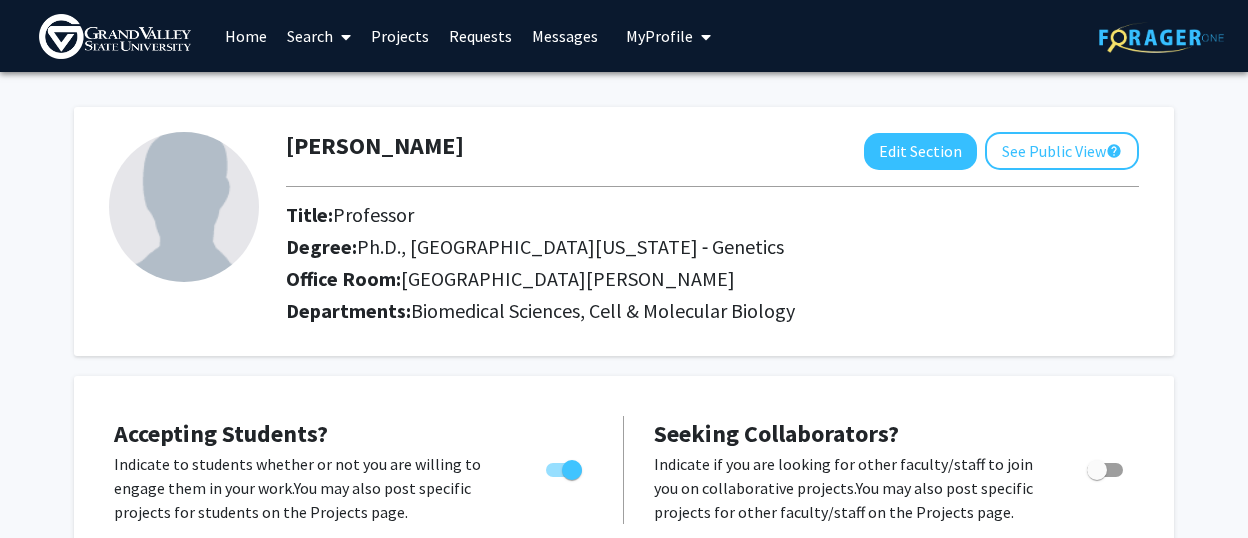 click on "Requests" at bounding box center [480, 36] 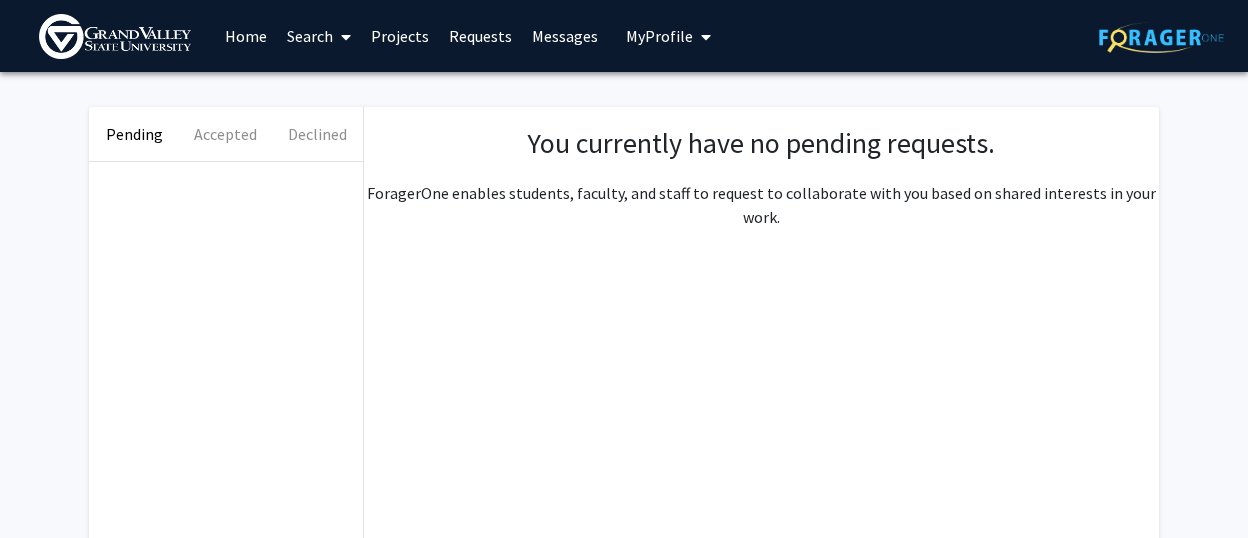 click on "Pending   Accepted   Declined   You currently have no pending requests.   ForagerOne enables students, faculty, and staff to request to collaborate with you based on shared interests in your work." 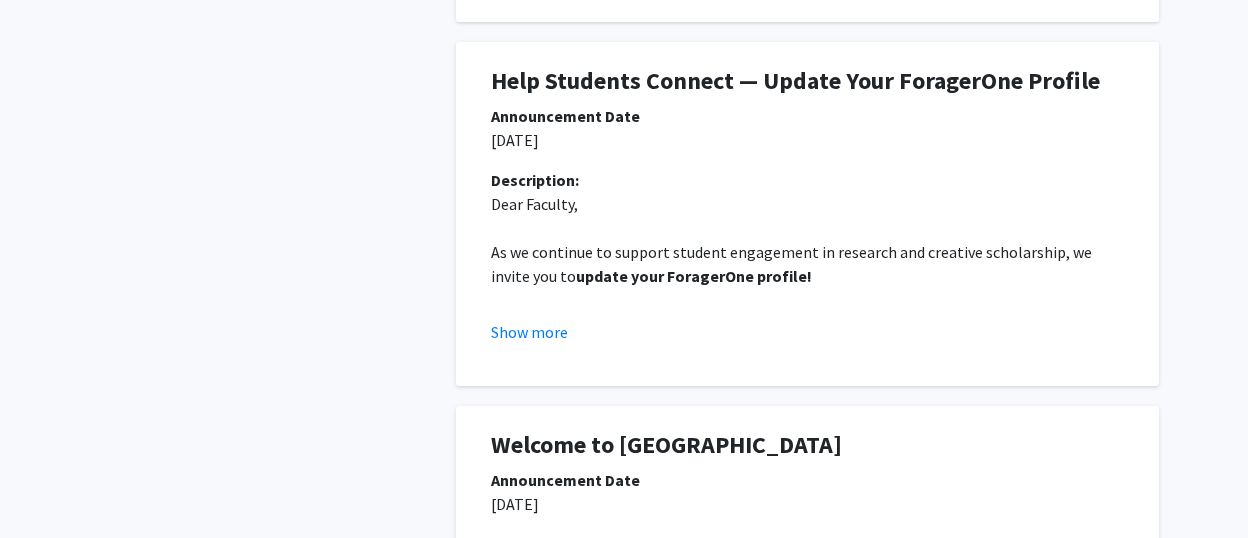 scroll, scrollTop: 0, scrollLeft: 0, axis: both 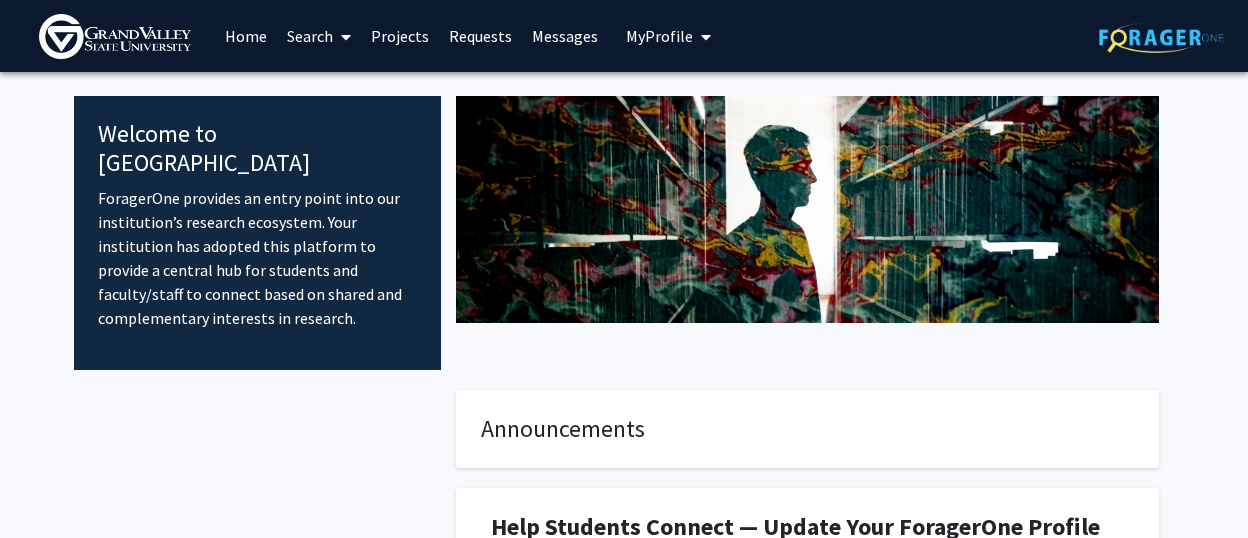 click on "My   Profile" at bounding box center (659, 36) 